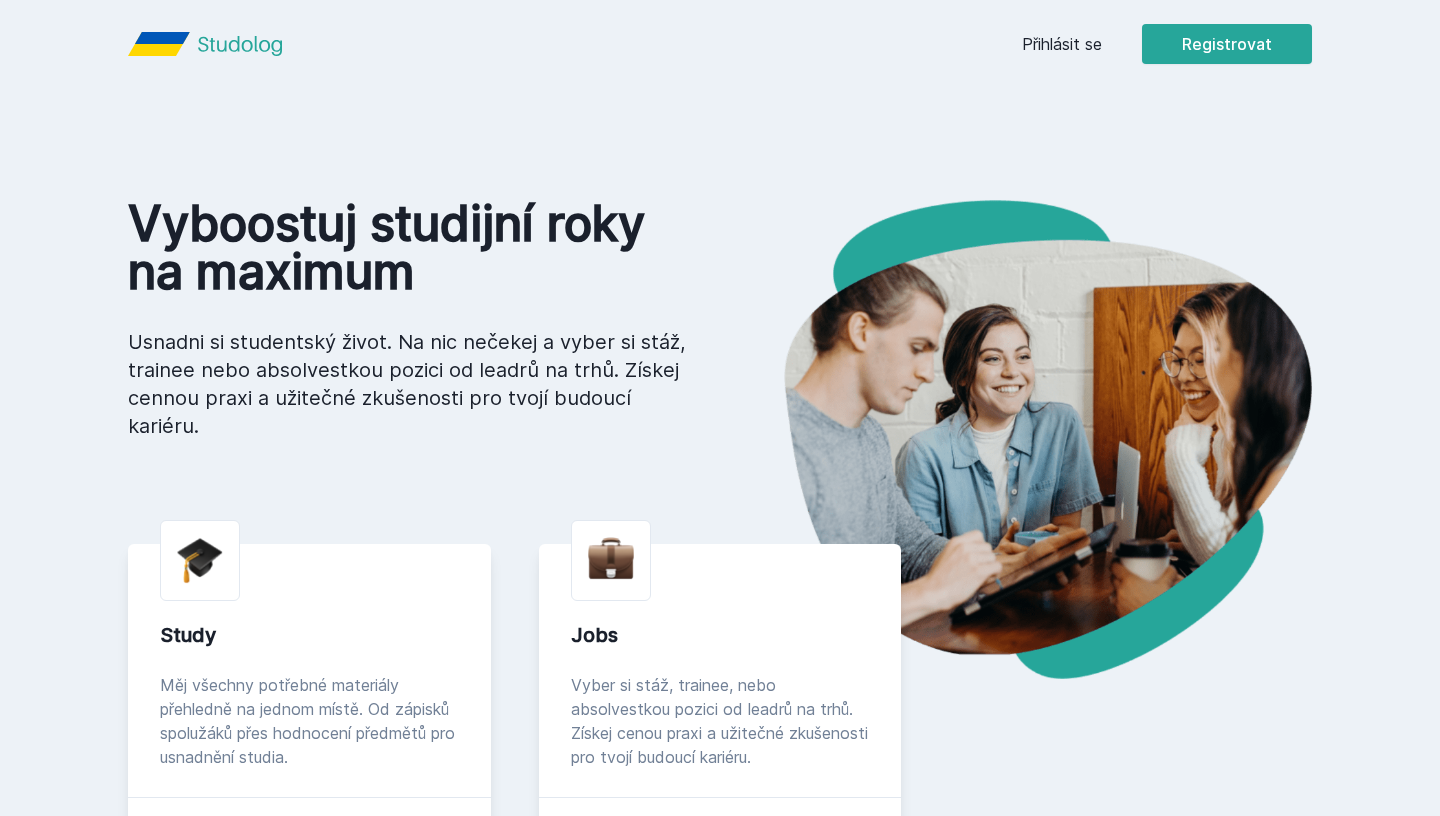 scroll, scrollTop: 0, scrollLeft: 0, axis: both 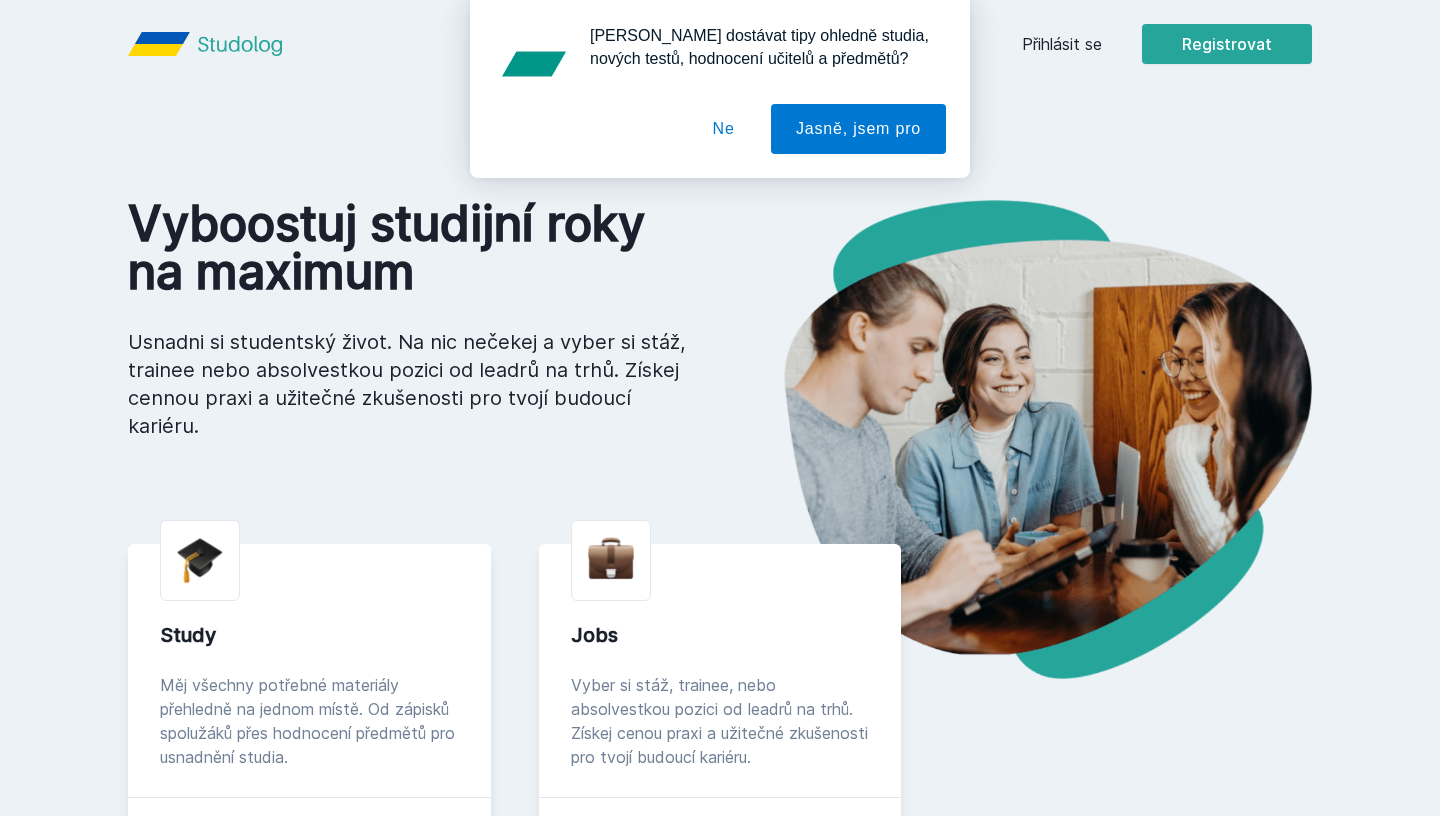 click on "[PERSON_NAME] dostávat tipy ohledně studia, nových testů, hodnocení učitelů a předmětů? Jasně, jsem pro Ne" at bounding box center [720, 89] 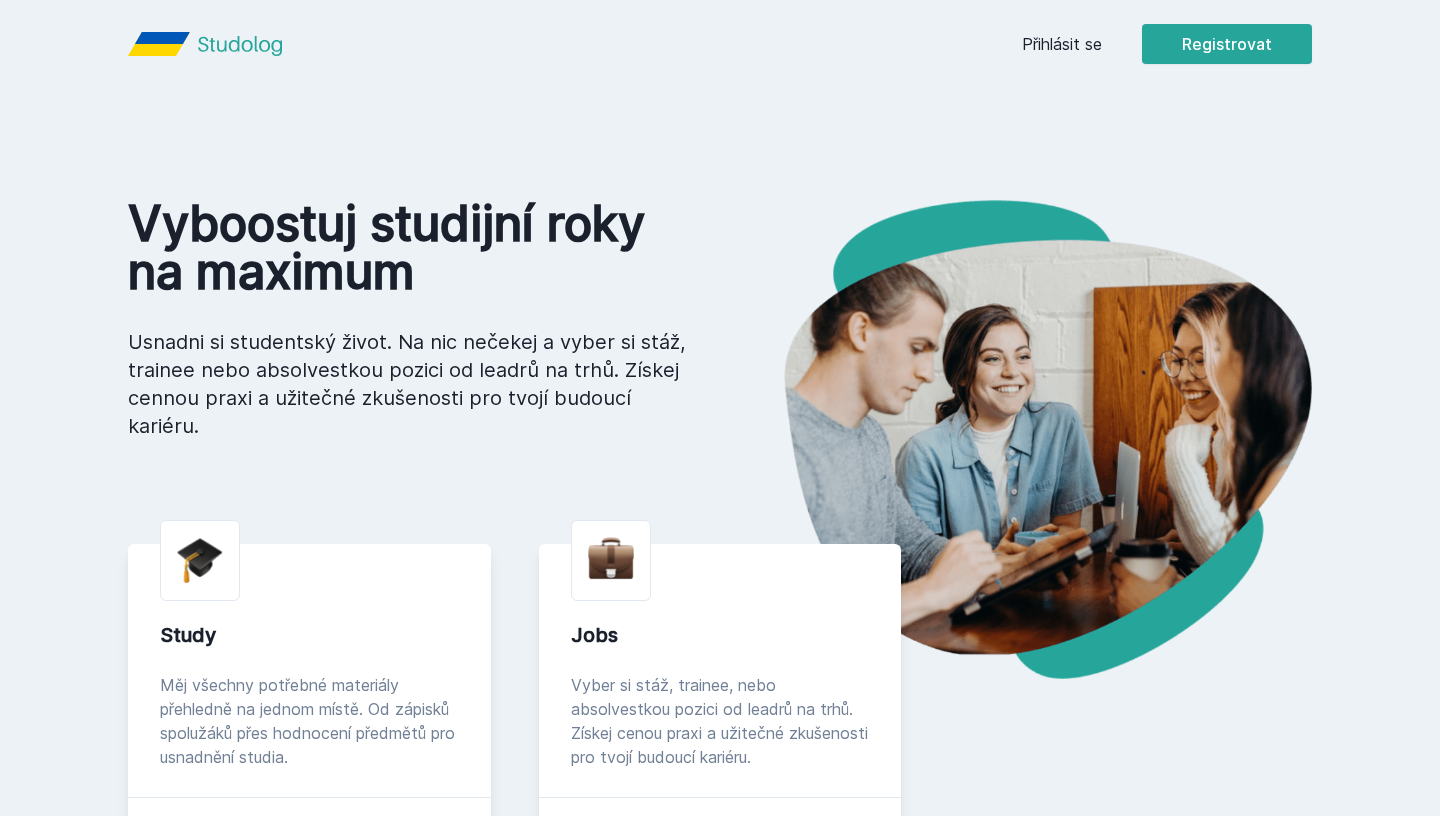 click on "Přihlásit se" at bounding box center [1062, 44] 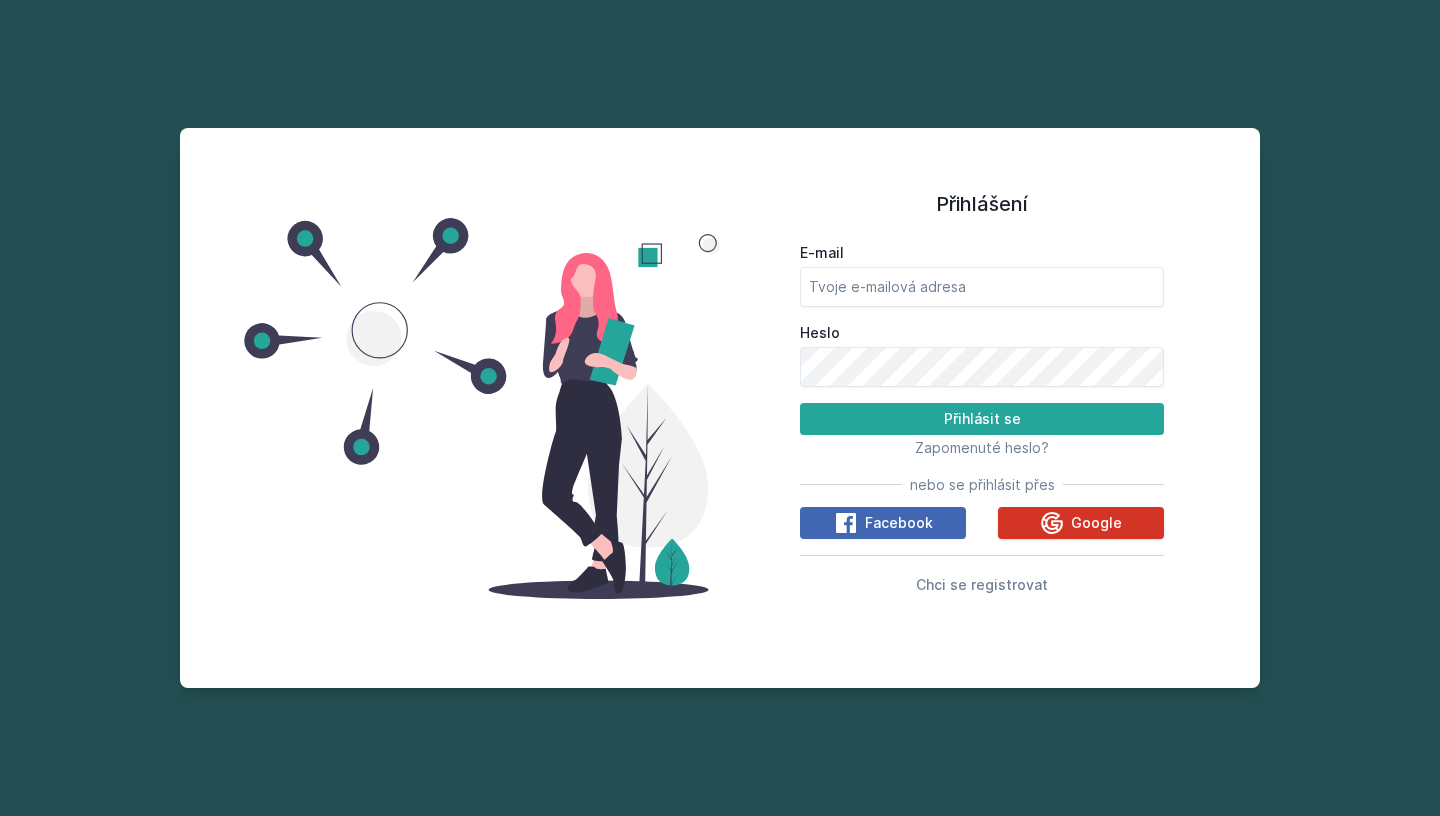 click on "Google" at bounding box center [1081, 523] 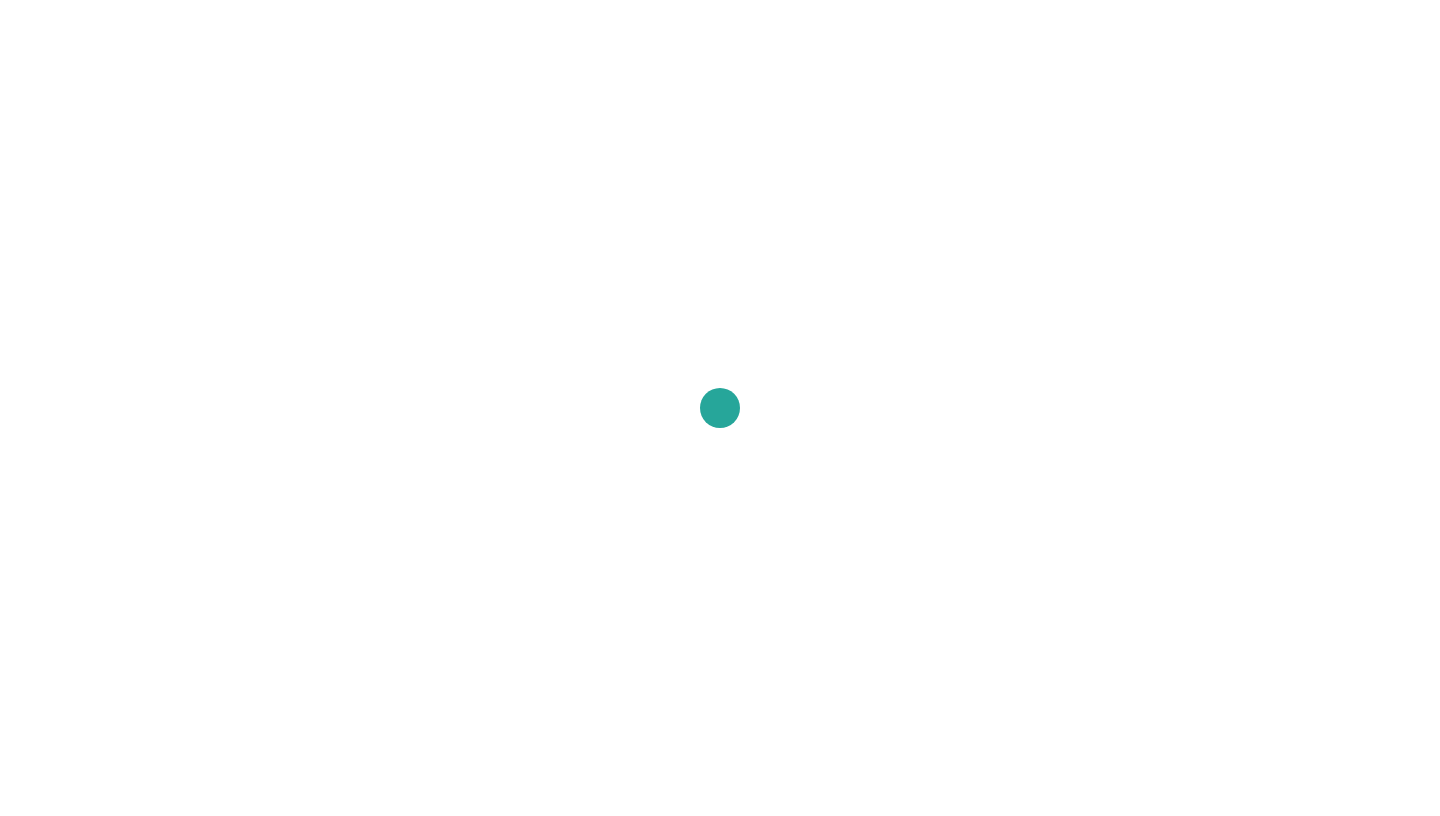 scroll, scrollTop: 0, scrollLeft: 0, axis: both 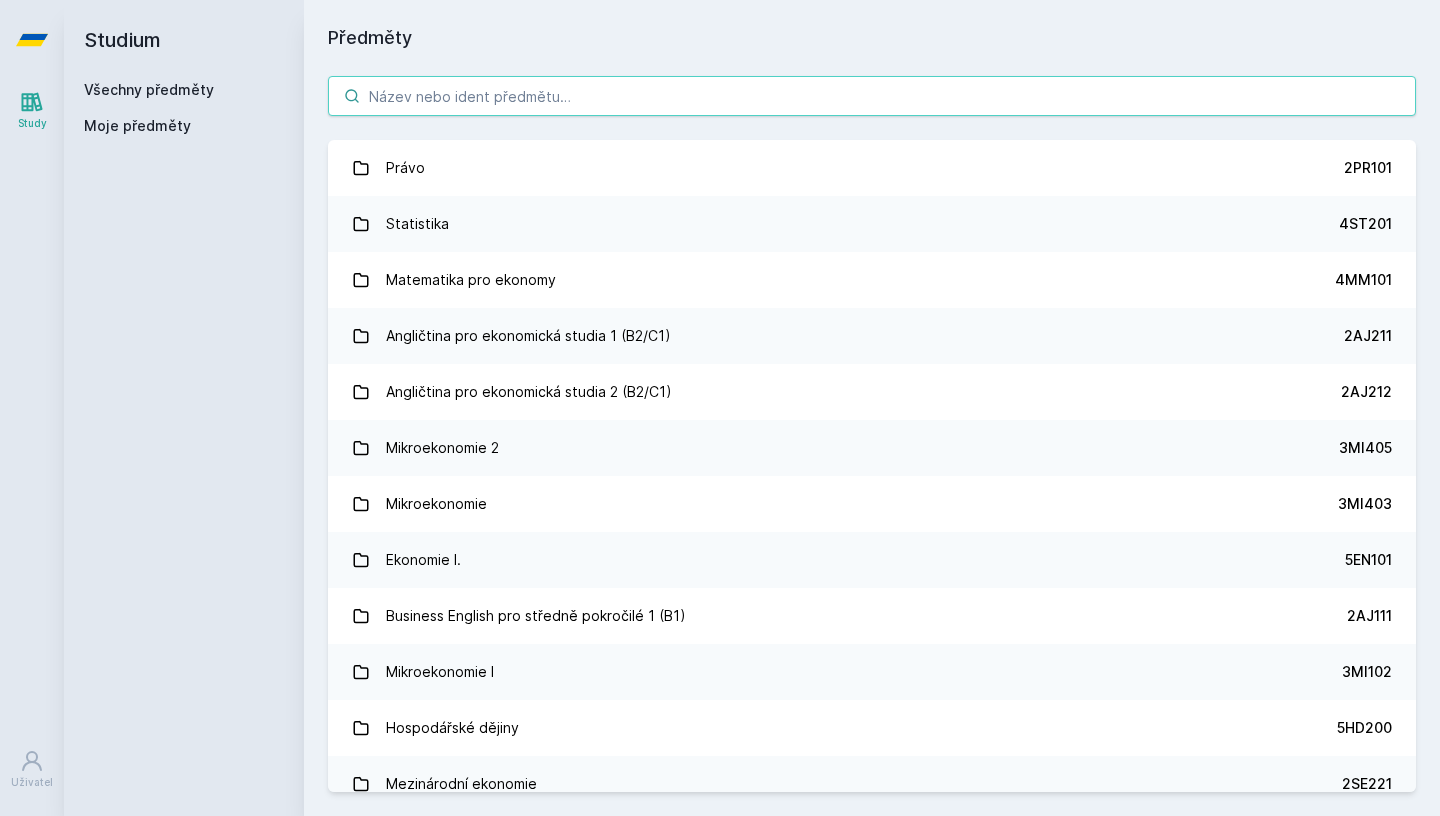 click at bounding box center (872, 96) 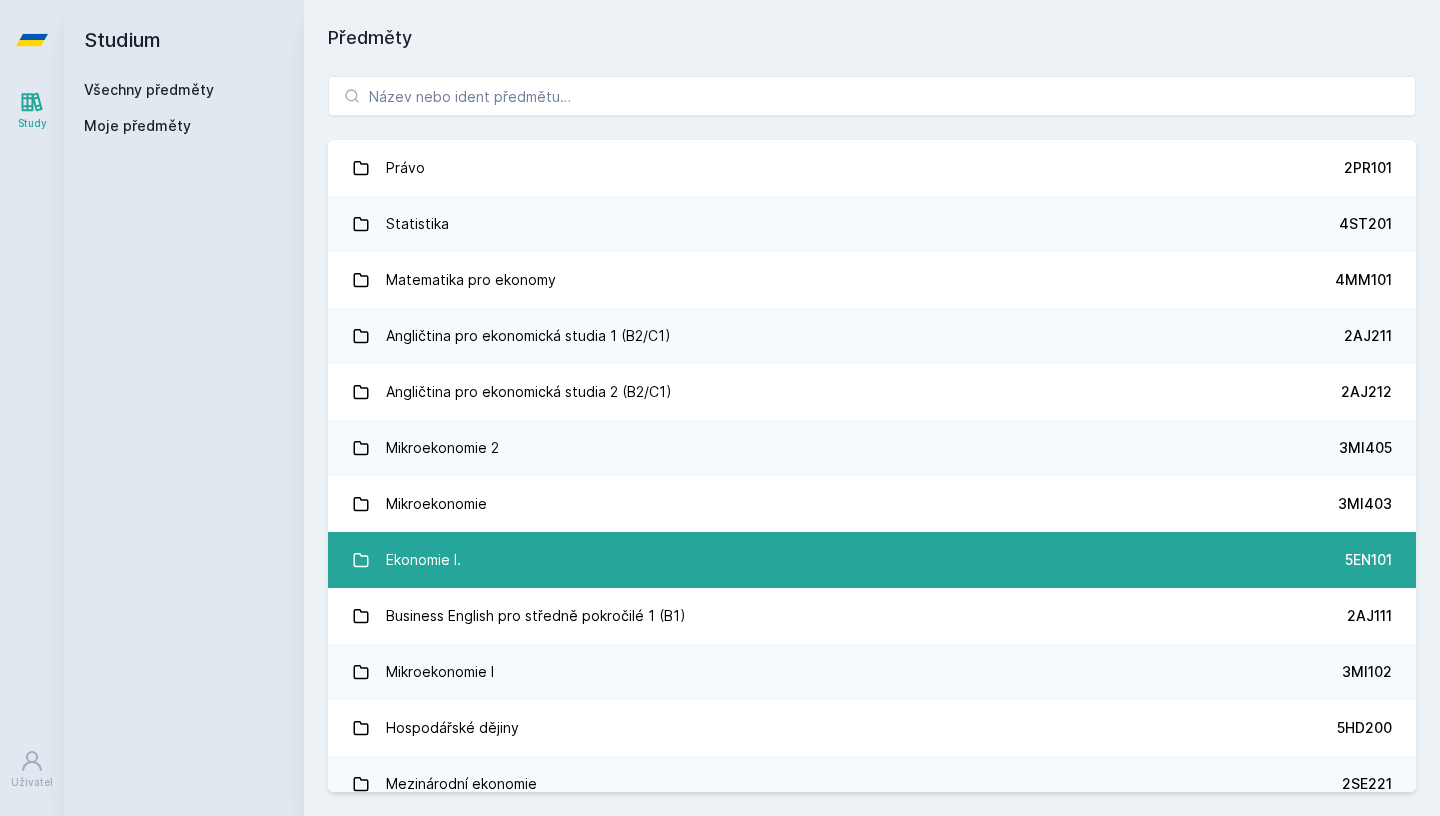 click on "Ekonomie I." at bounding box center (423, 560) 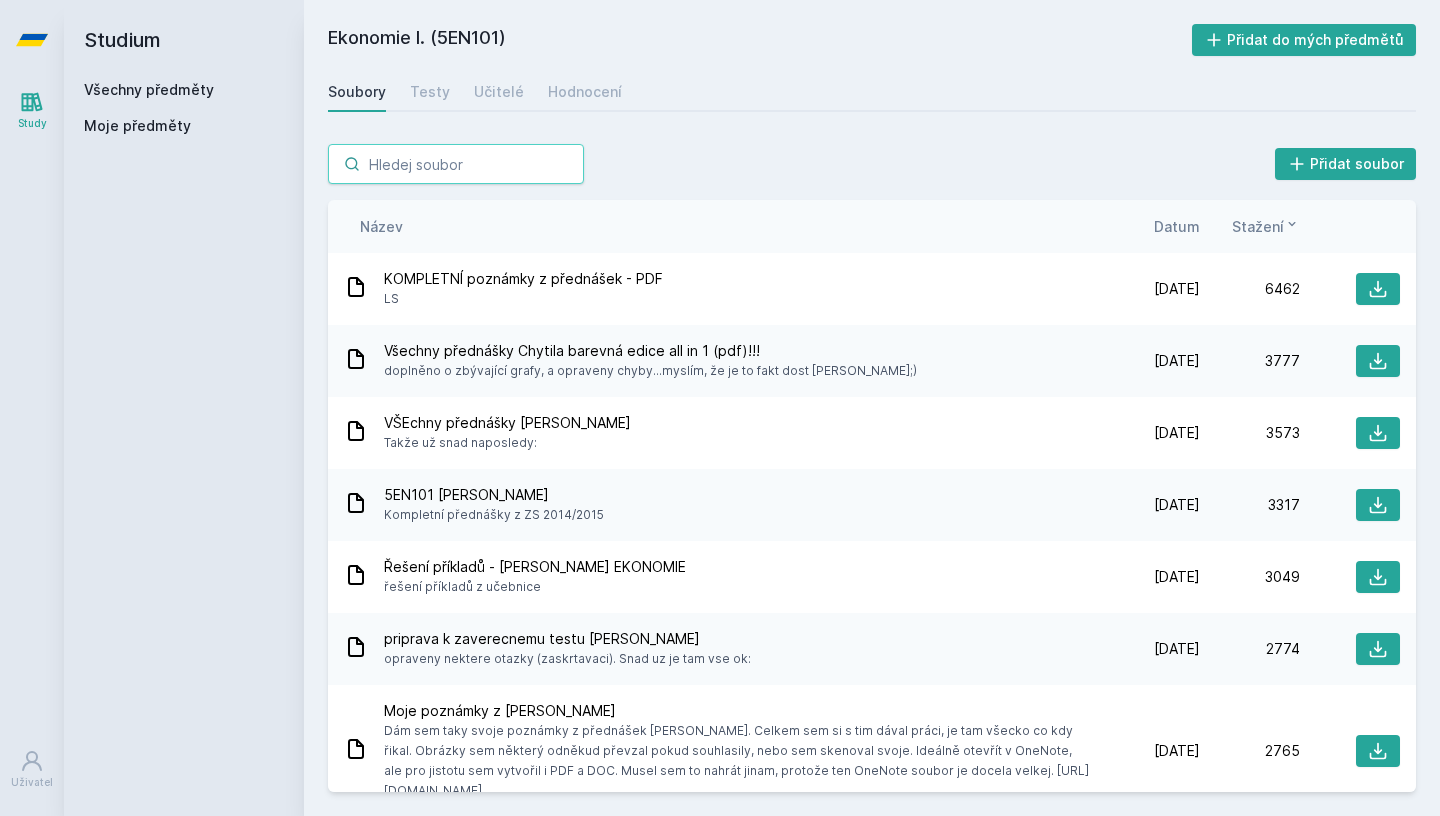 click at bounding box center [456, 164] 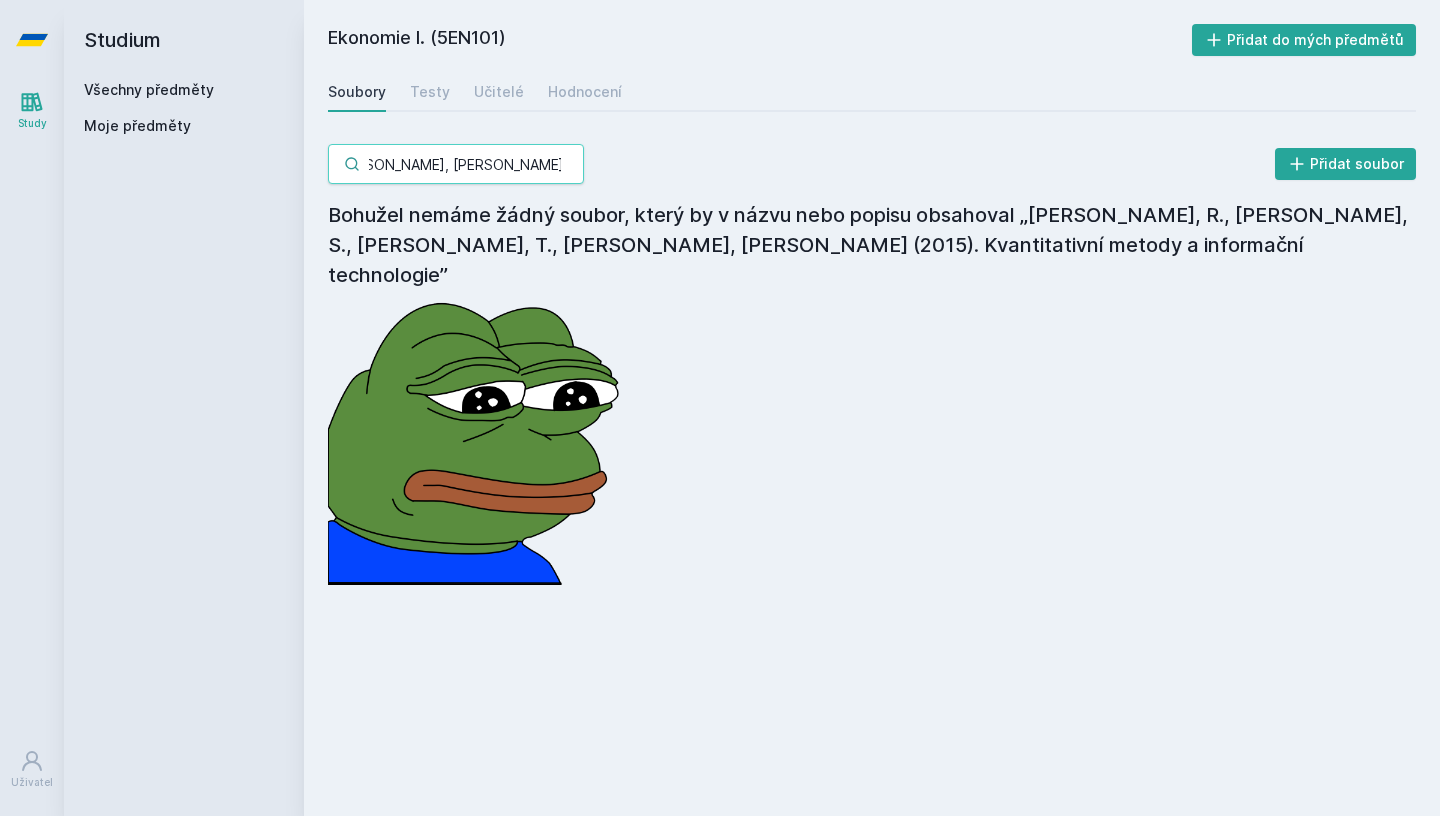 scroll, scrollTop: 0, scrollLeft: 368, axis: horizontal 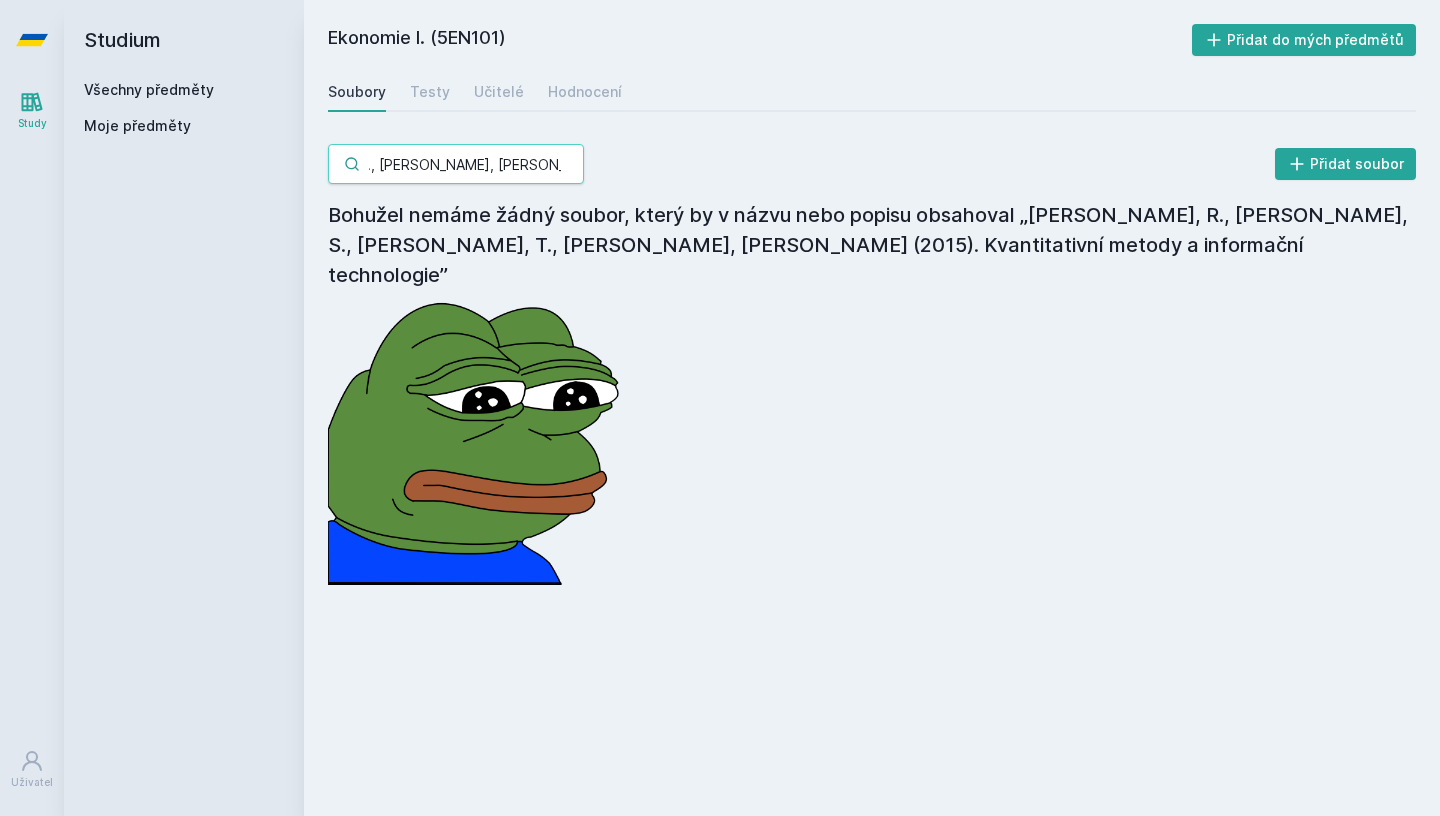 click on "Hindls, R., Hronová, S., Cipra, T., Horák, J. Malíková, O. (2015). Kvantitativní metody a informační technologie" at bounding box center (456, 164) 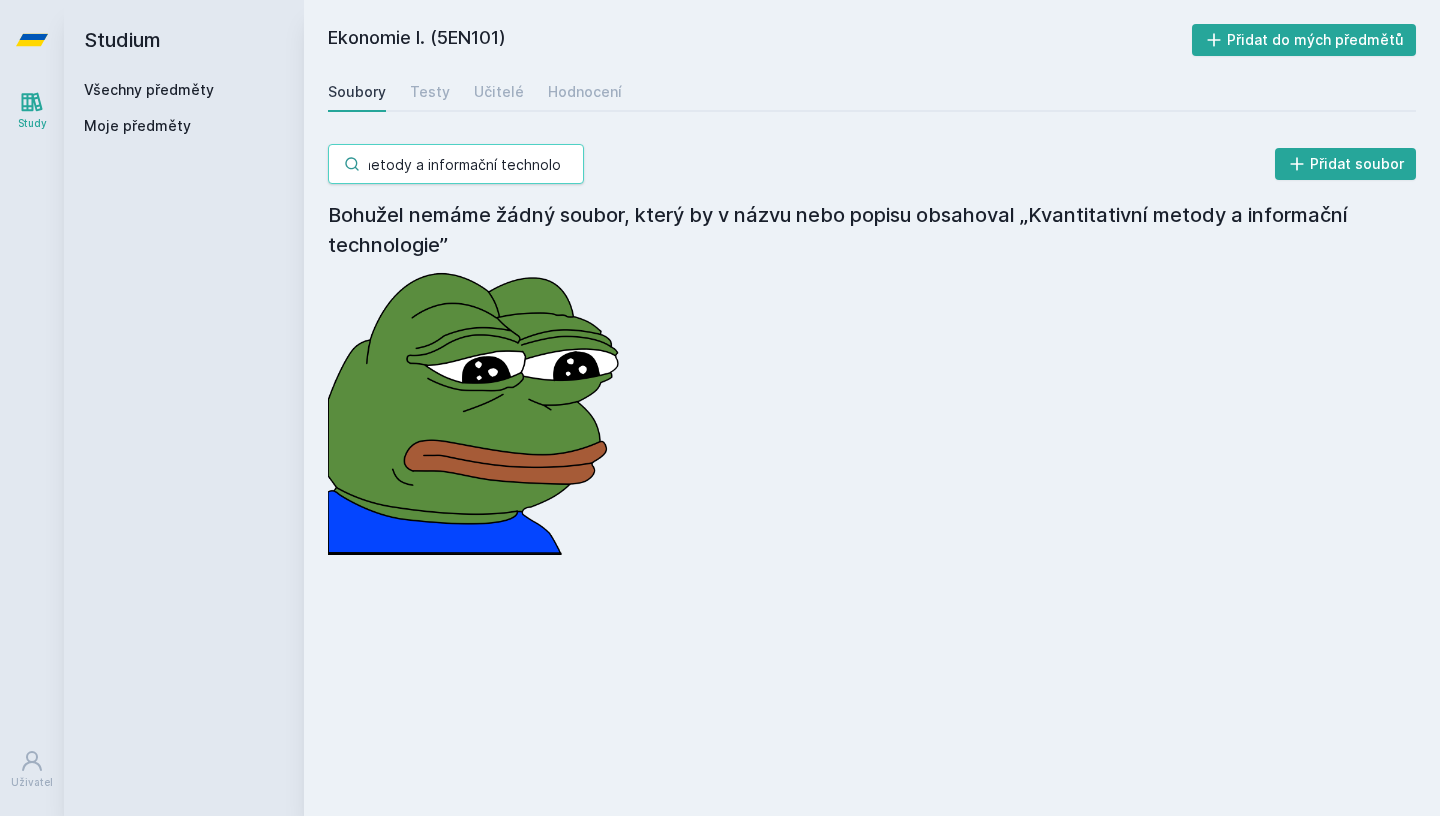 type on "Kvantitativní metody a informační technologi" 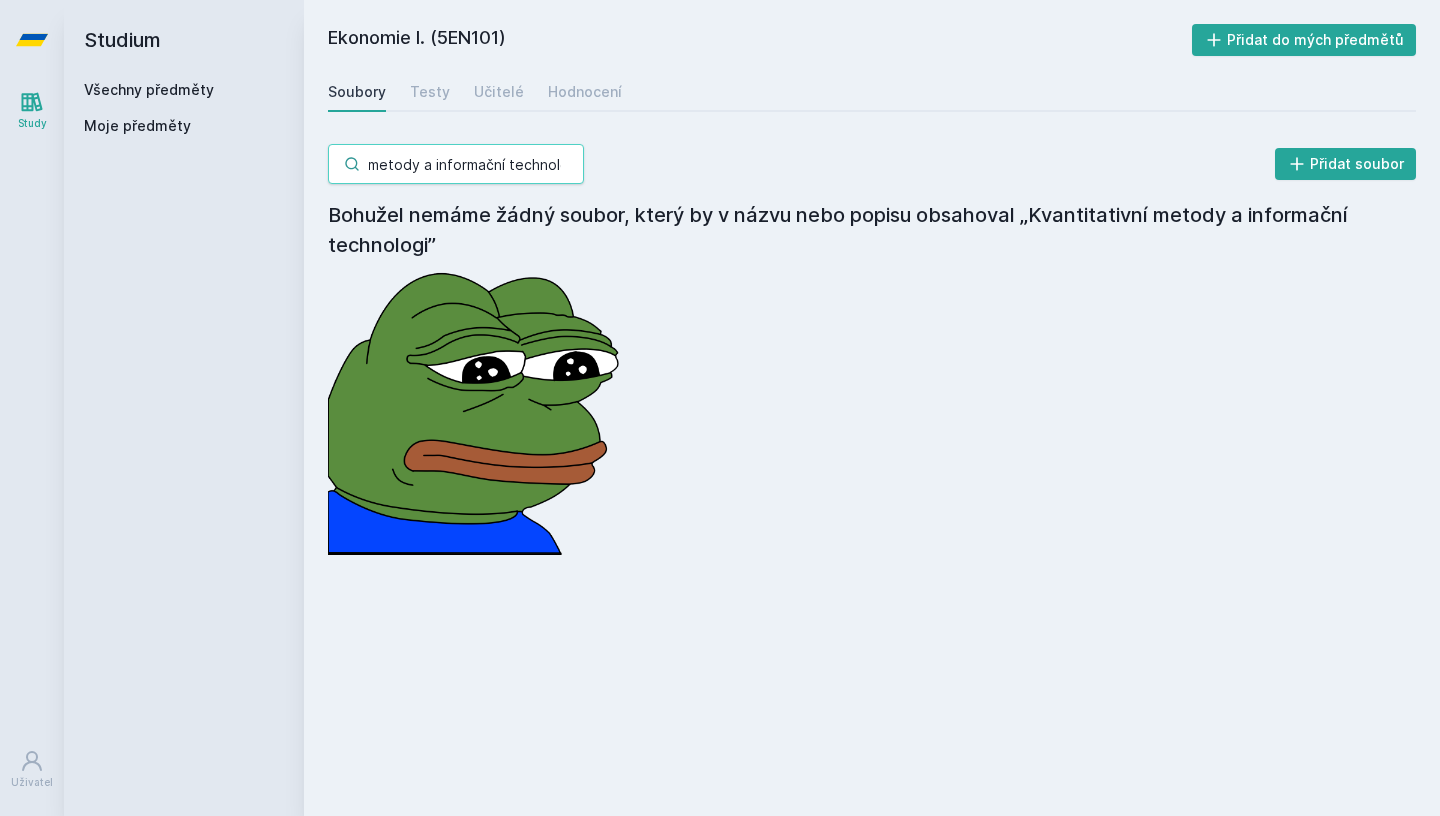 scroll, scrollTop: 0, scrollLeft: 0, axis: both 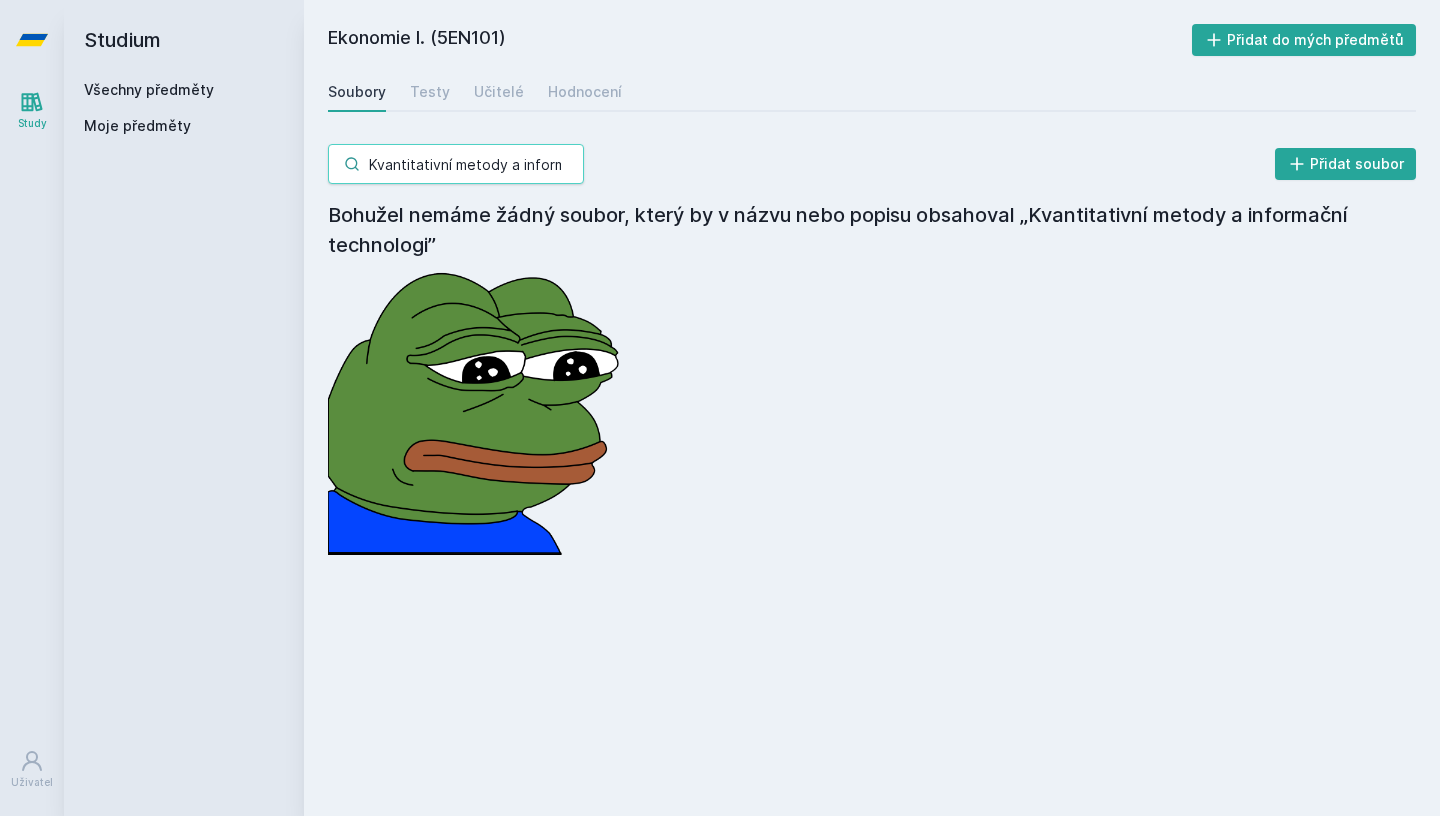 type 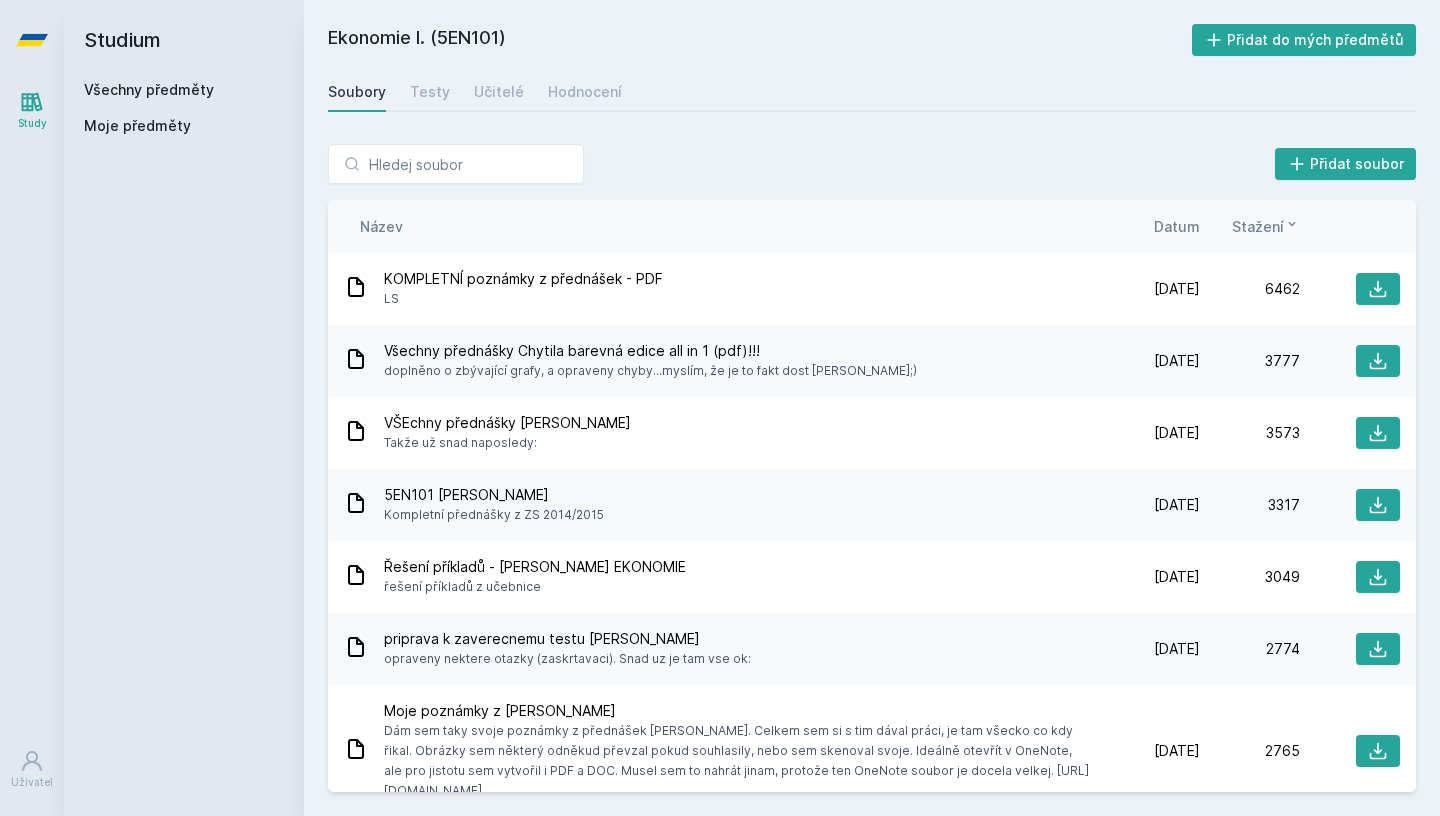 click on "Všechny předměty" at bounding box center [149, 89] 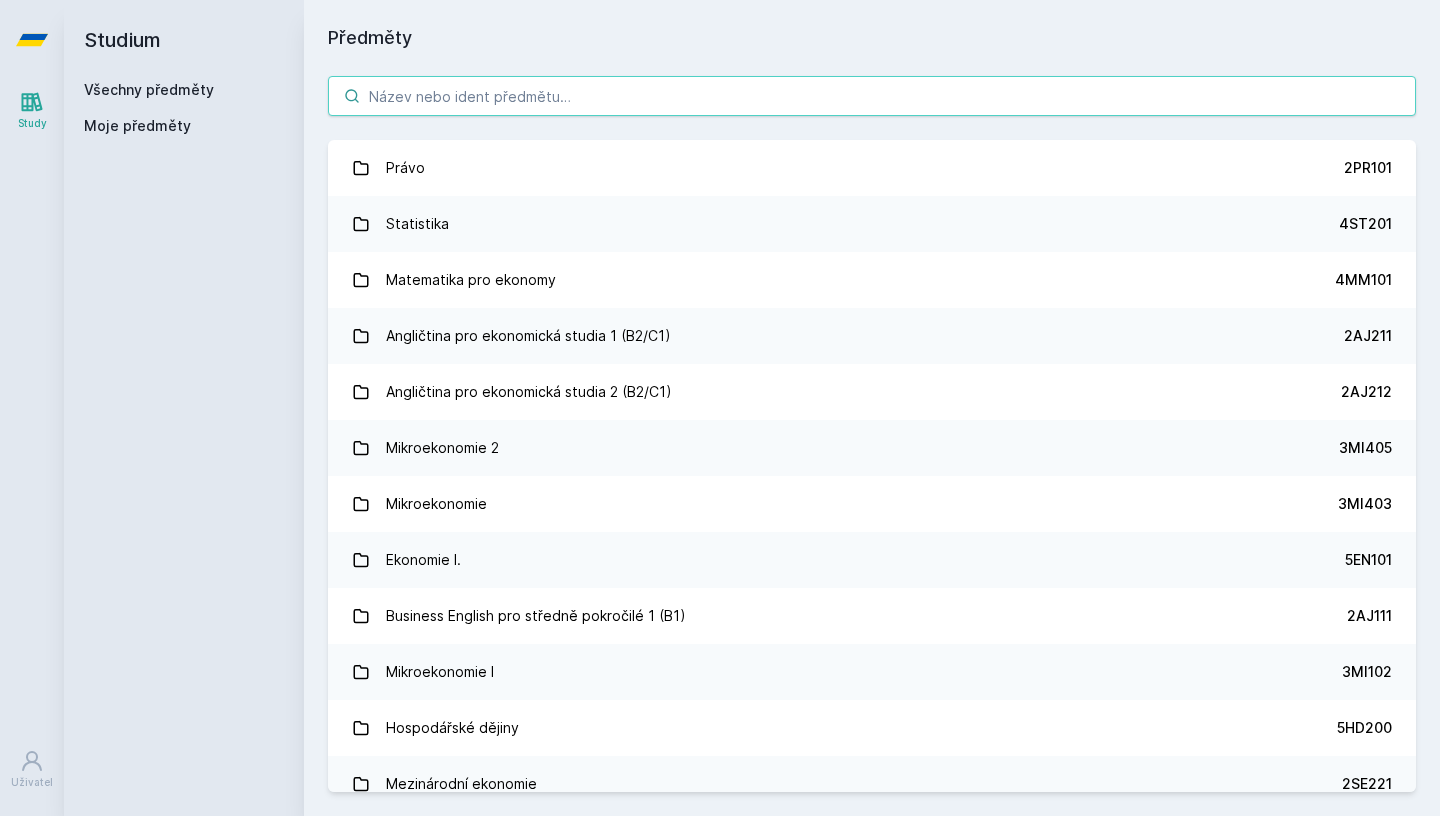 click at bounding box center (872, 96) 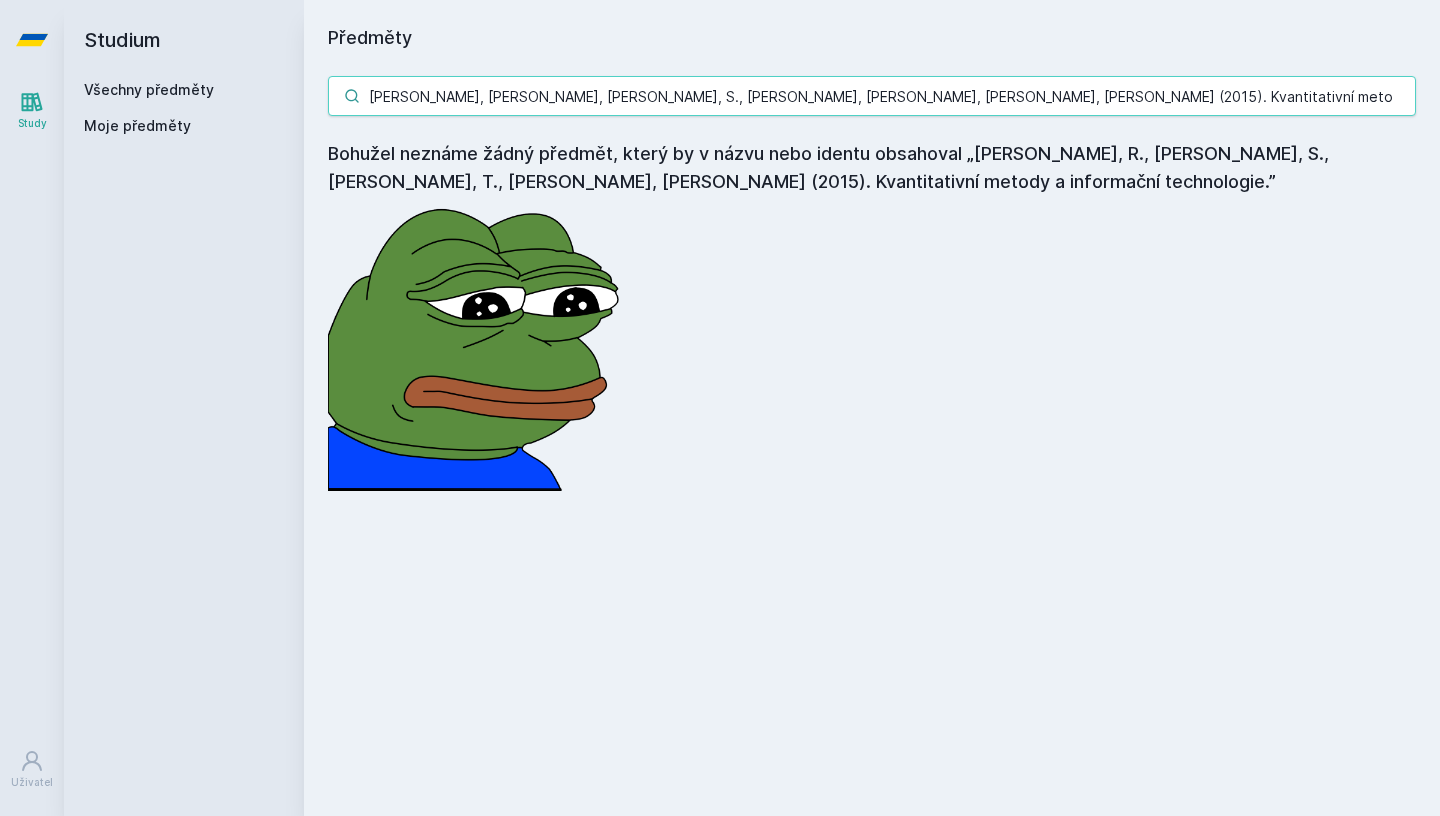 click on "Hindls, R., Hronová, S., Cipra, T., Horák, J. Malíková, O. (2015). Kvantitativní metody a informační technologie." at bounding box center [872, 96] 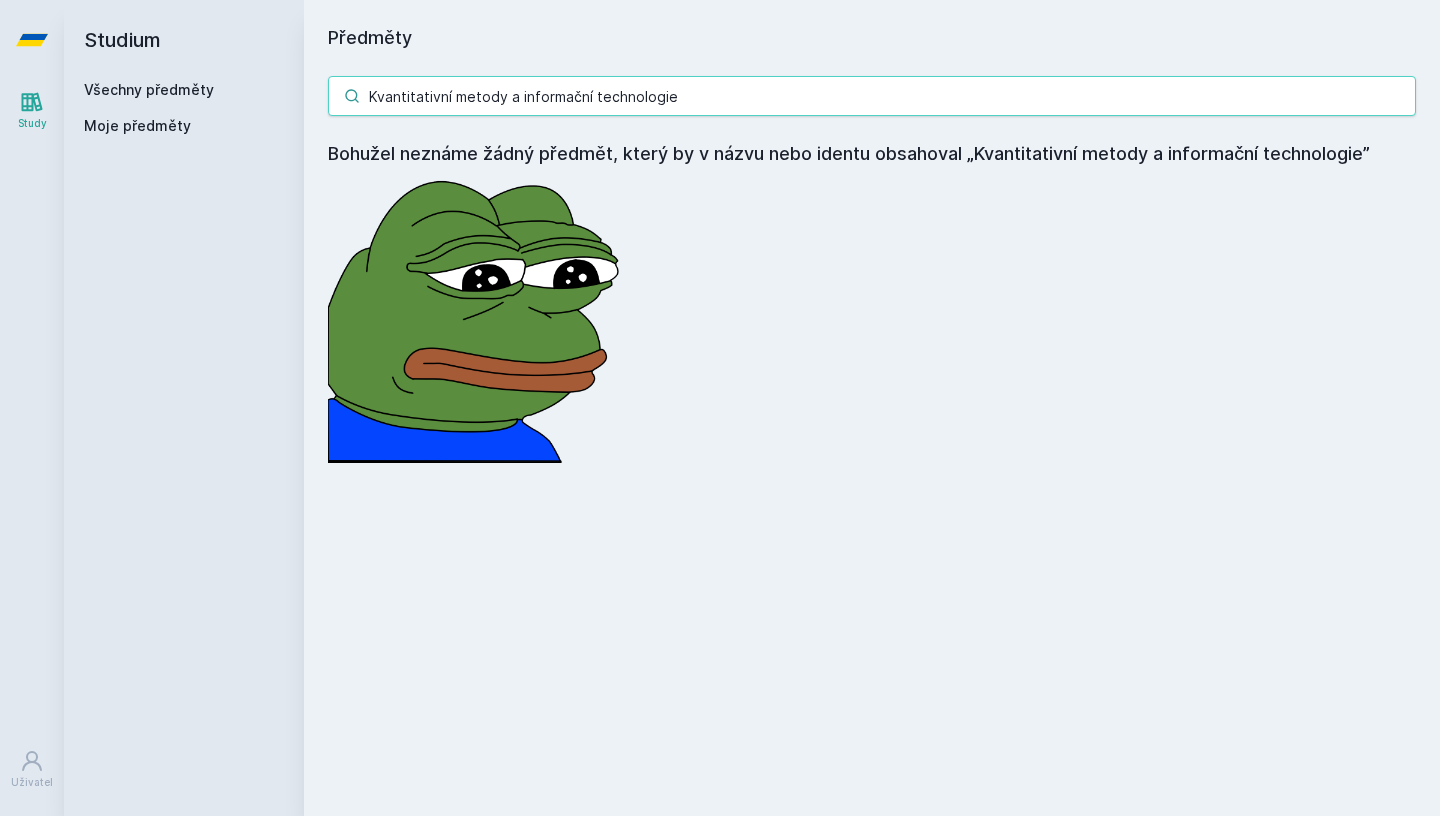 drag, startPoint x: 501, startPoint y: 101, endPoint x: 763, endPoint y: 103, distance: 262.00763 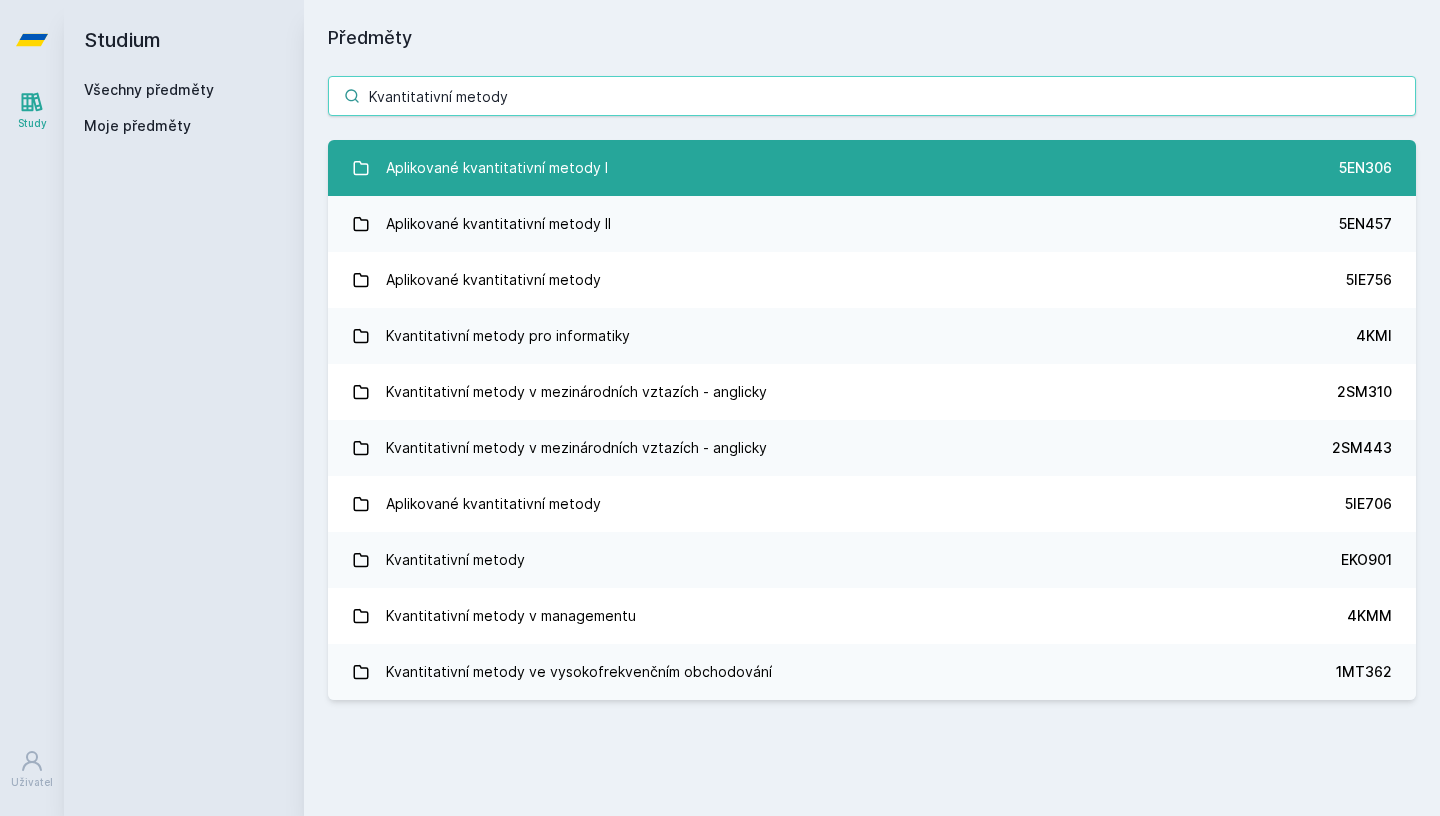 type on "Kvantitativní metody" 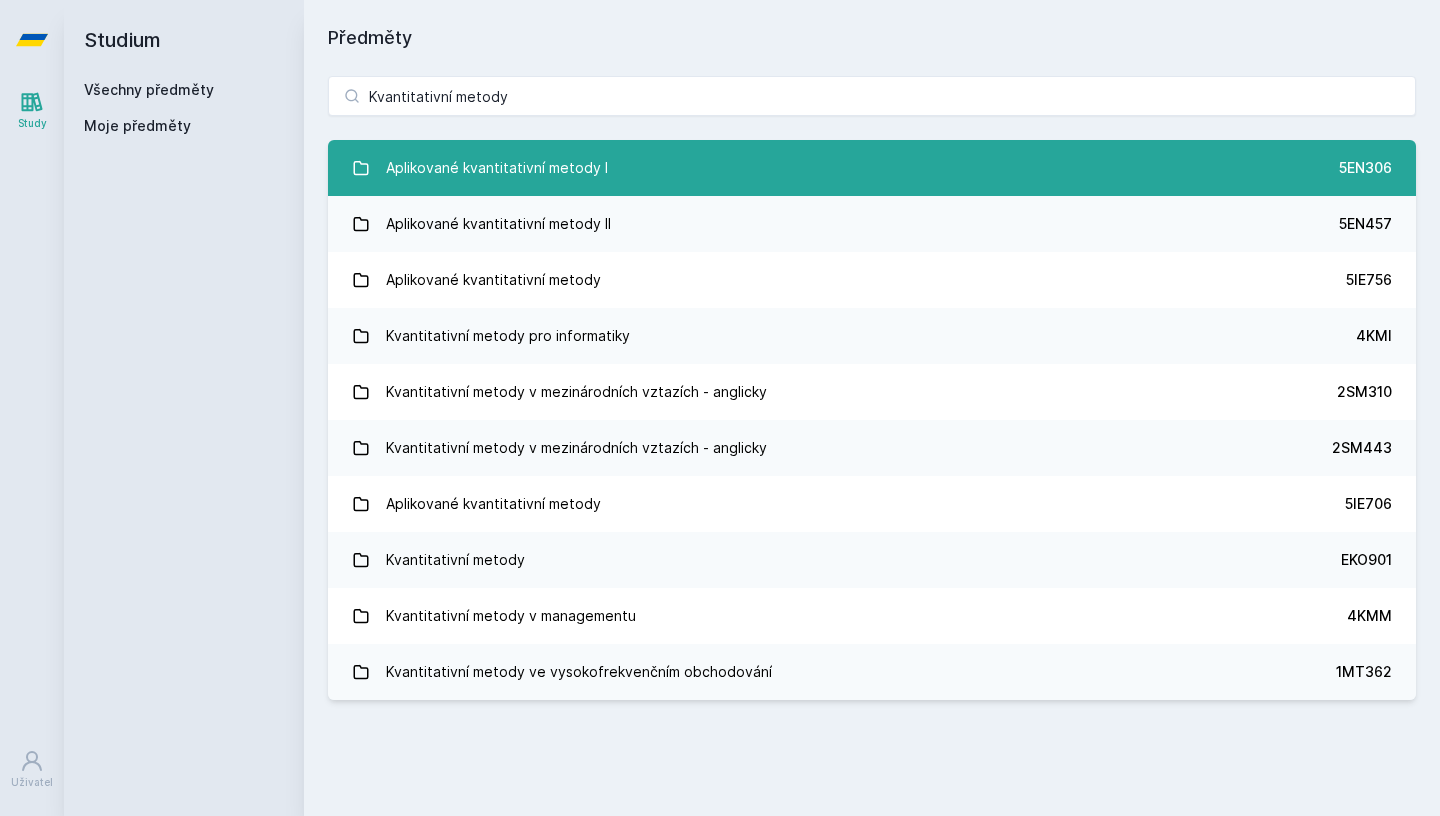 click on "Aplikované kvantitativní metody I   5EN306" at bounding box center (872, 168) 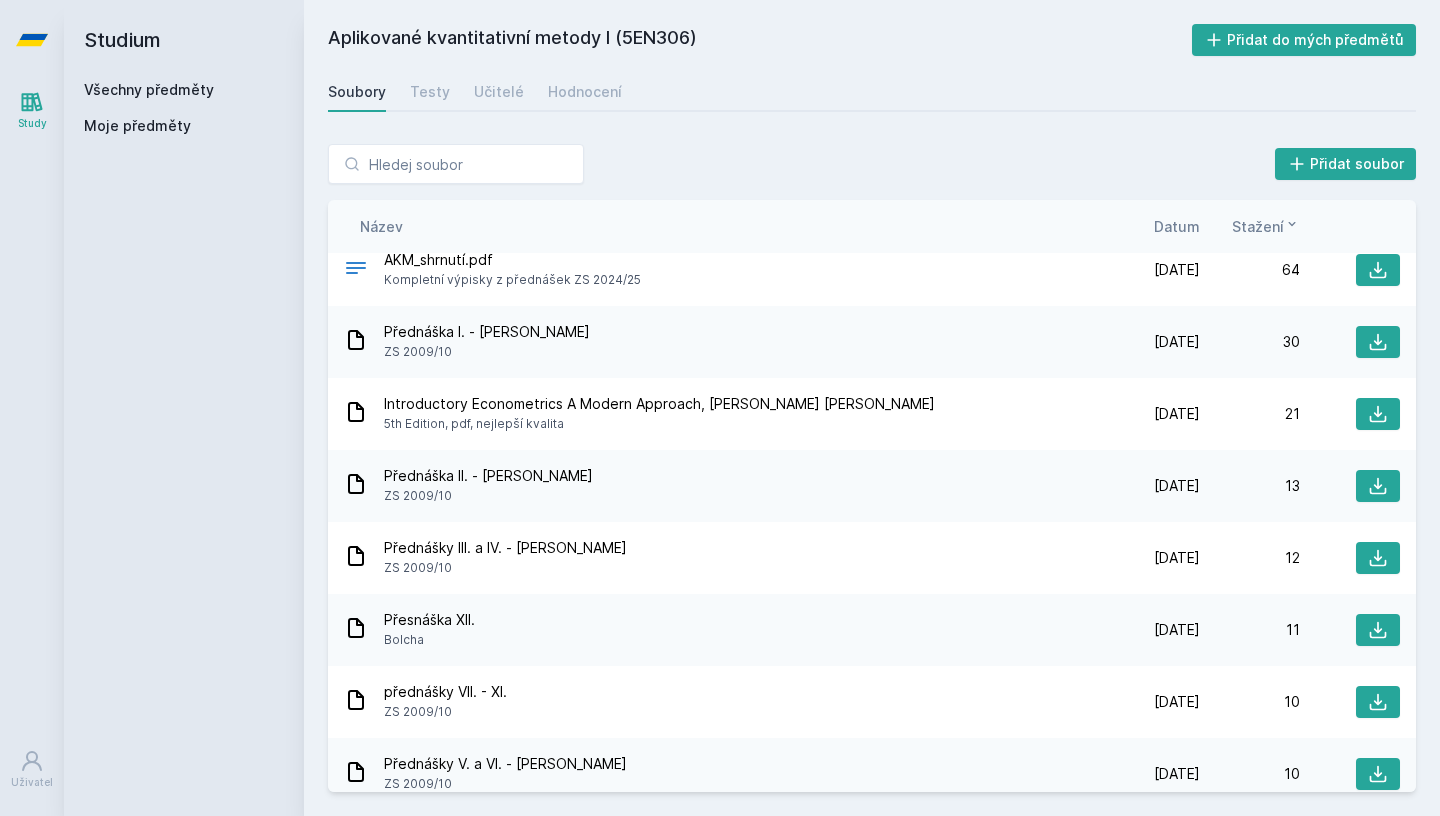 scroll, scrollTop: 38, scrollLeft: 0, axis: vertical 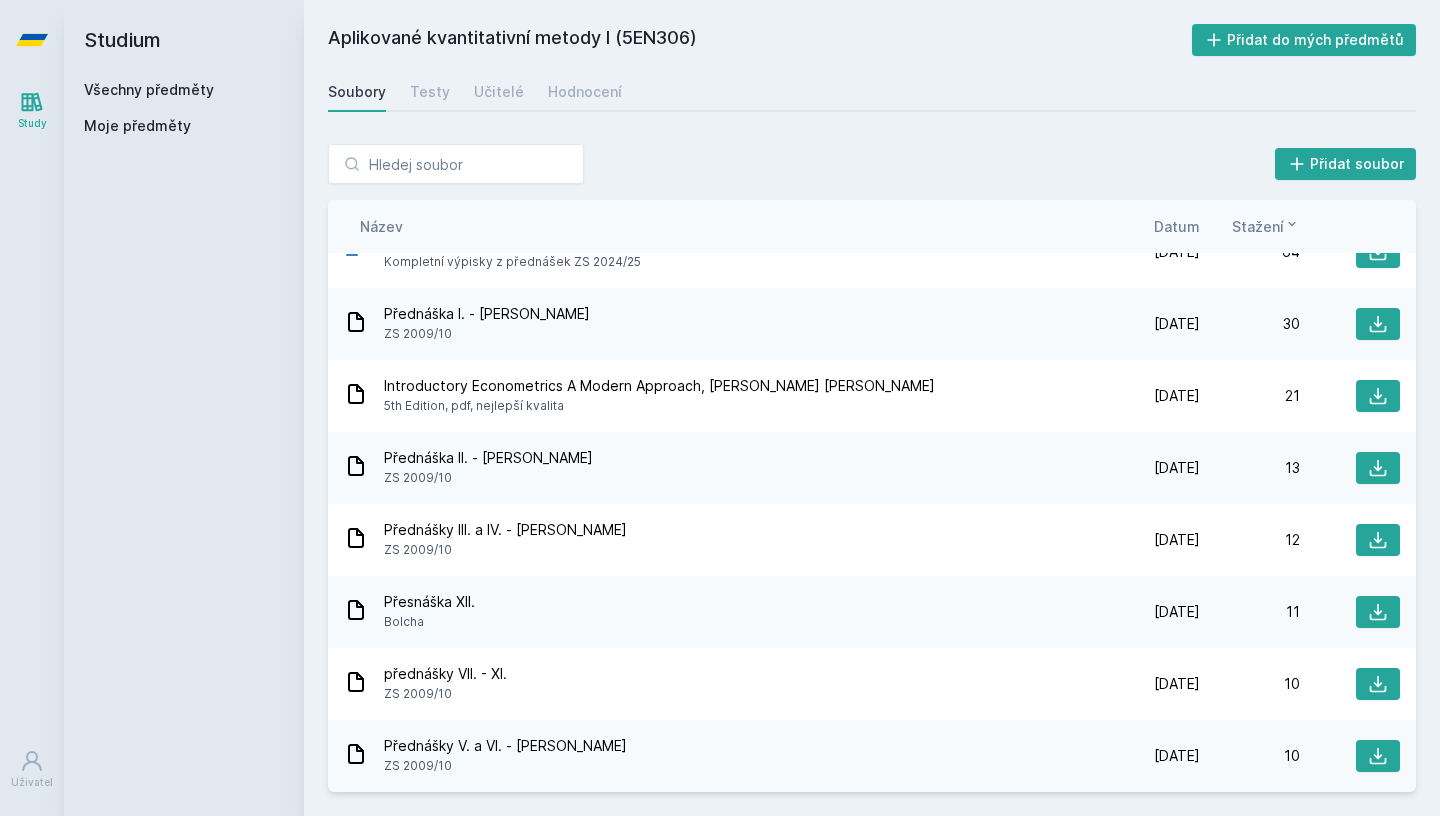 click on "Soubory" at bounding box center (357, 92) 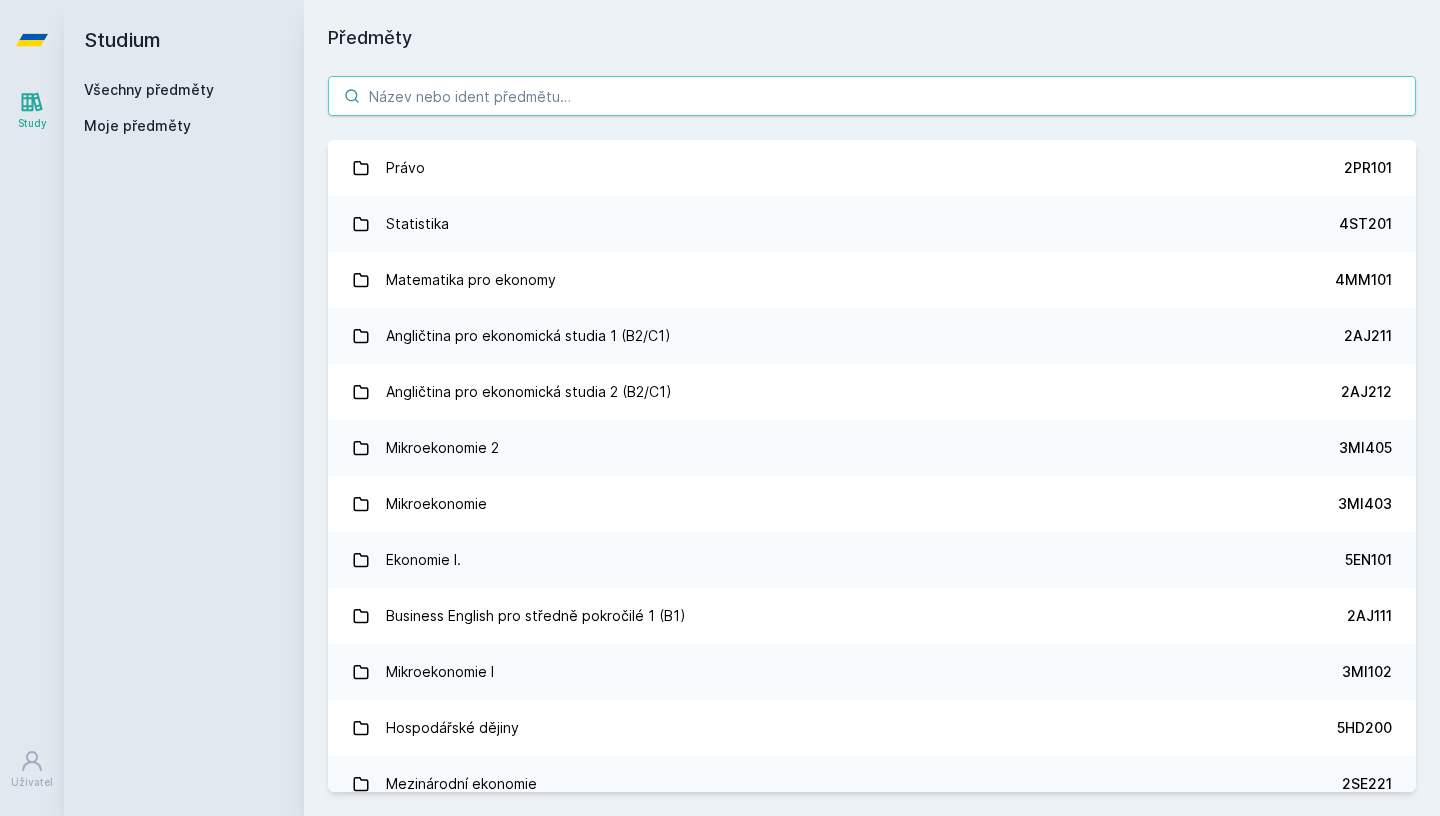 click at bounding box center [872, 96] 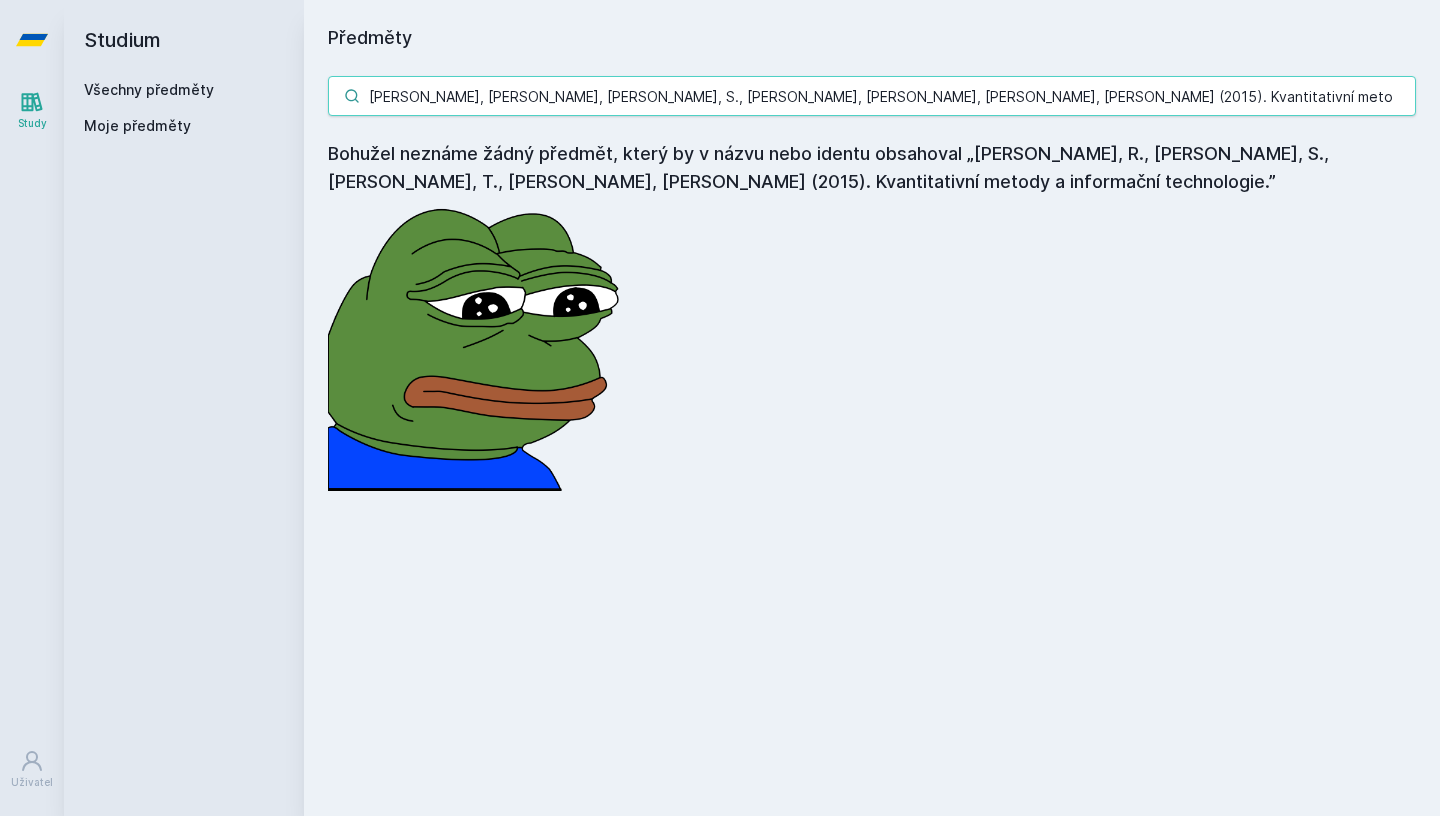 drag, startPoint x: 783, startPoint y: 88, endPoint x: 917, endPoint y: 88, distance: 134 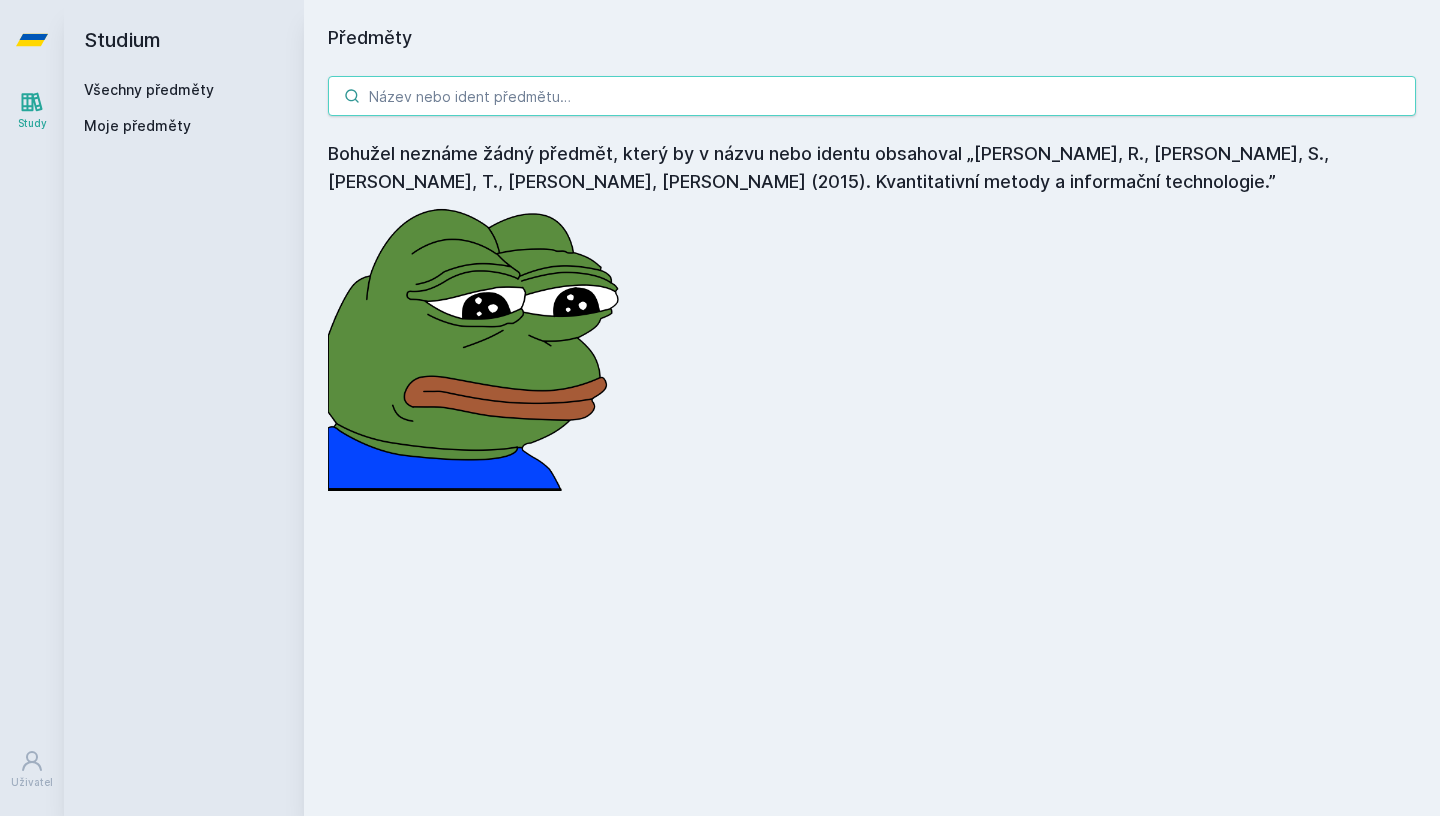 paste on "Kvantitativní metody" 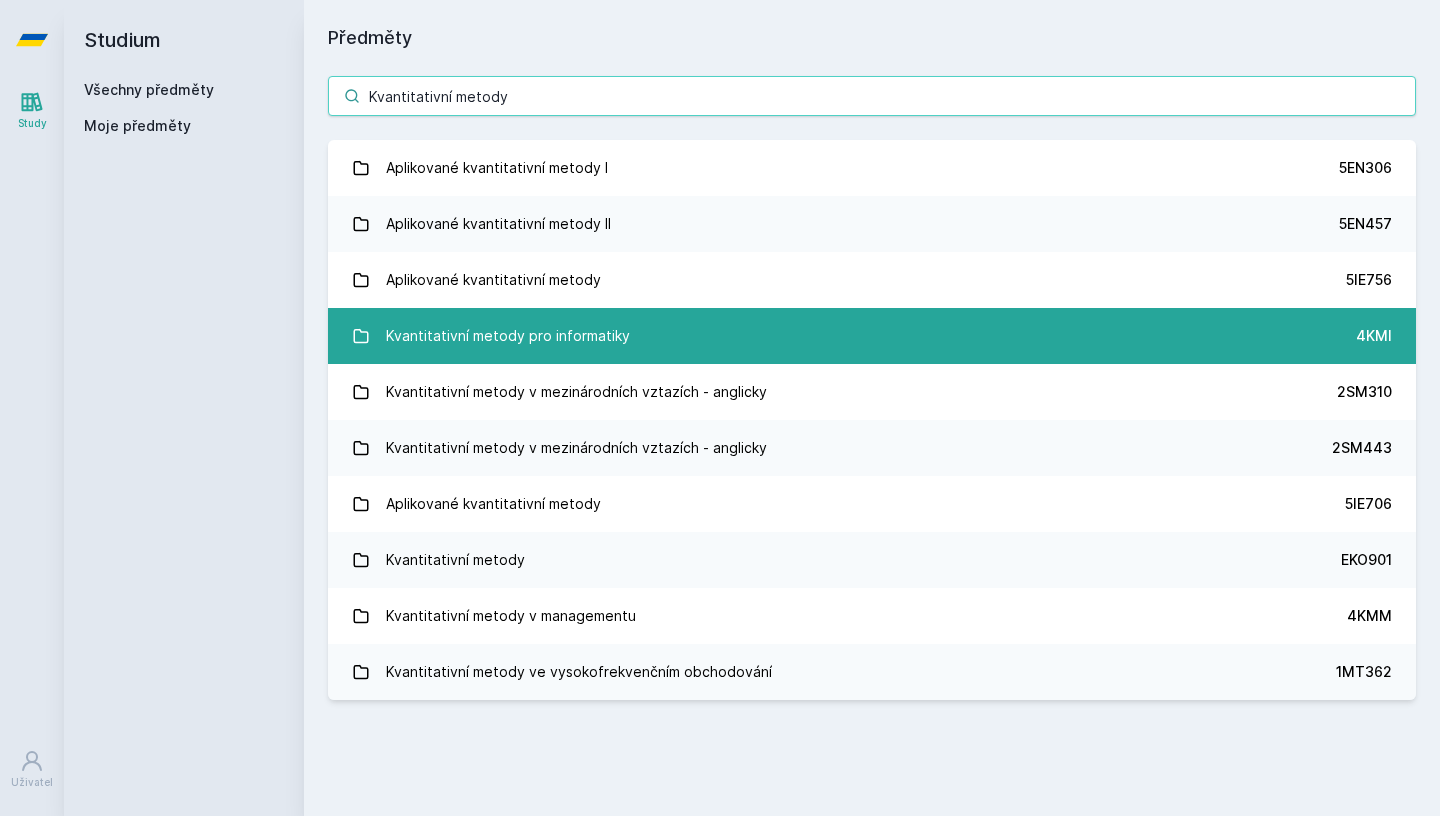 type on "Kvantitativní metody" 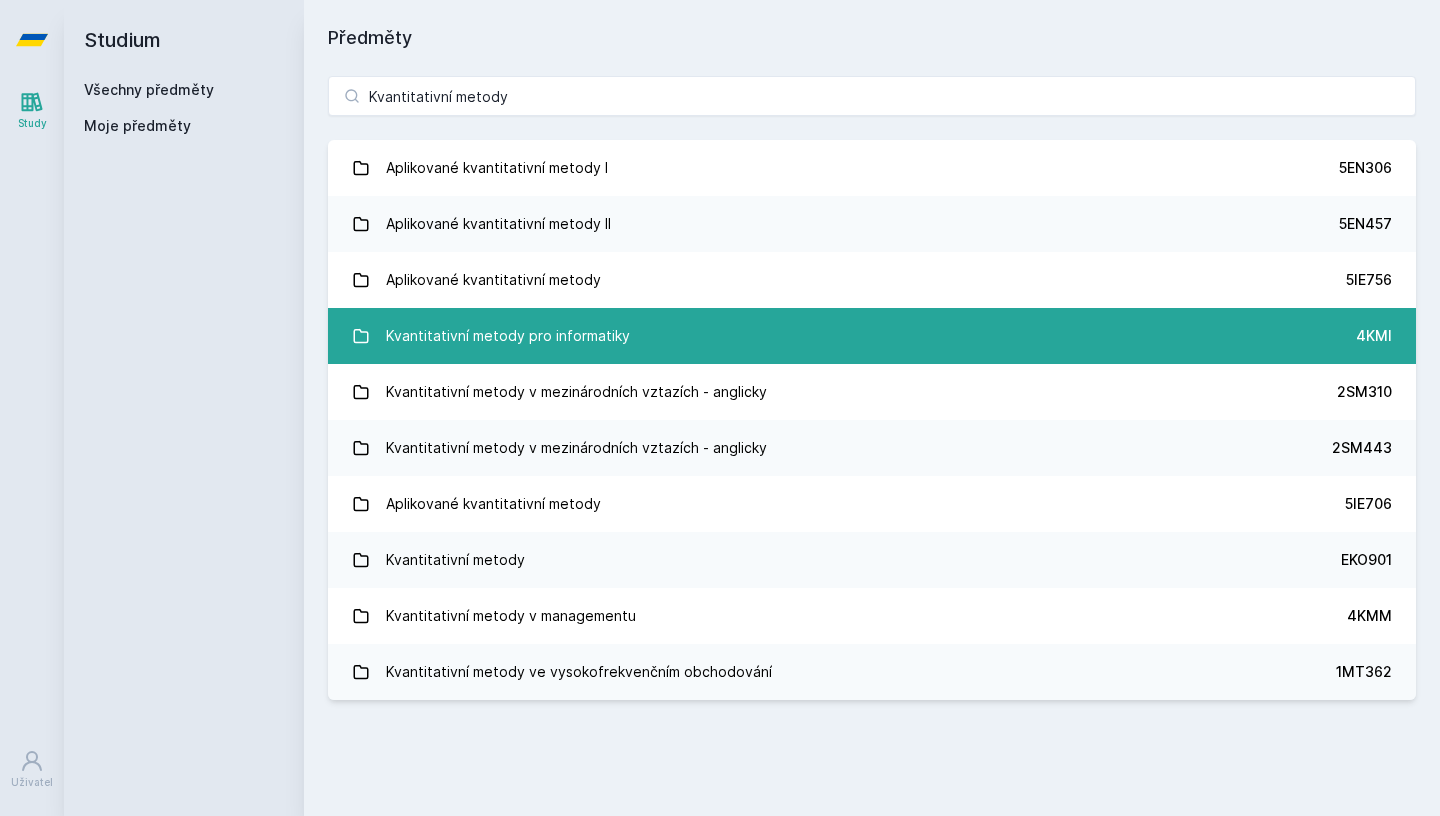 click on "Kvantitativní metody pro informatiky" at bounding box center [508, 336] 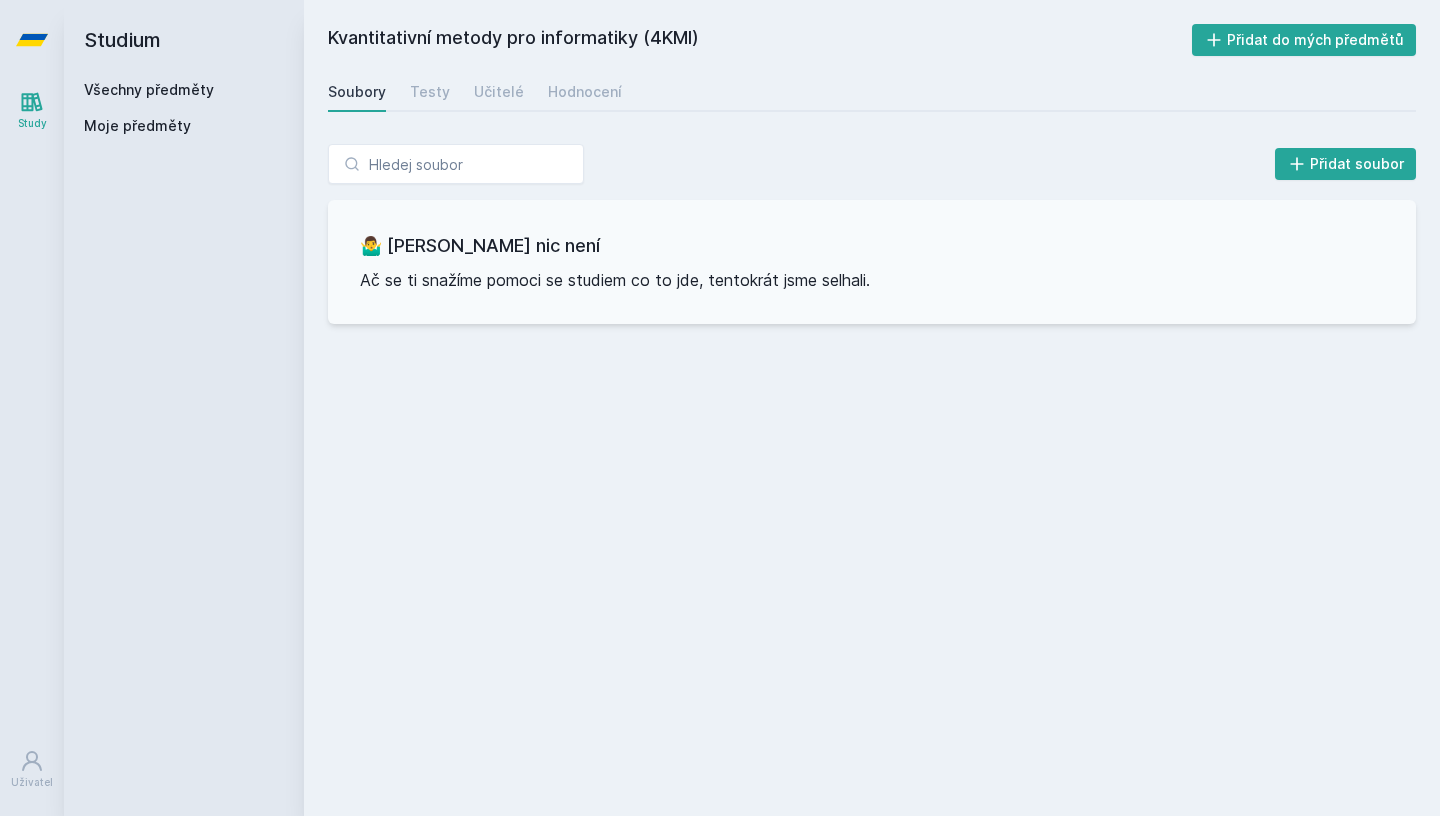 click on "Všechny předměty" at bounding box center [149, 89] 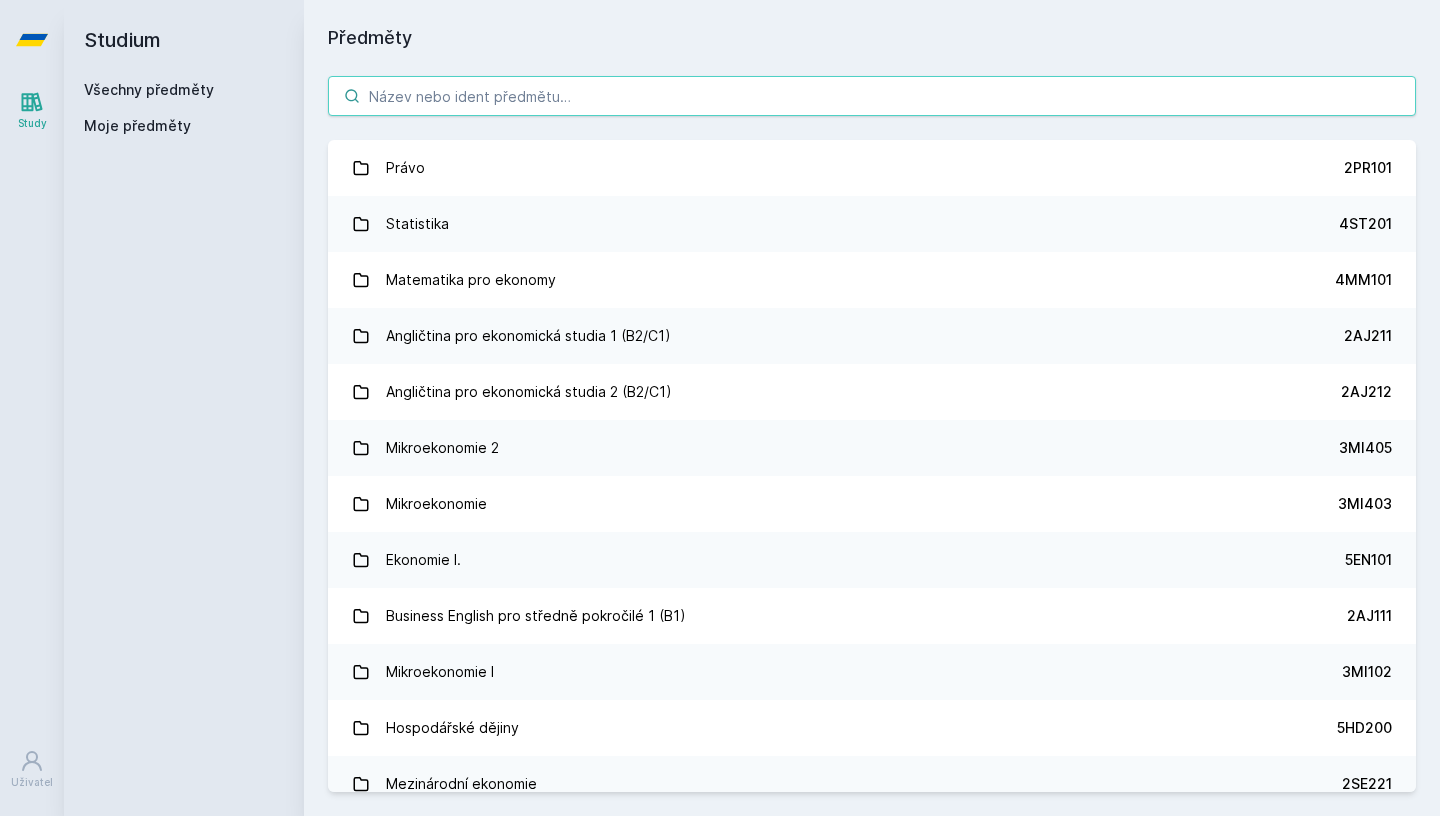 click at bounding box center (872, 96) 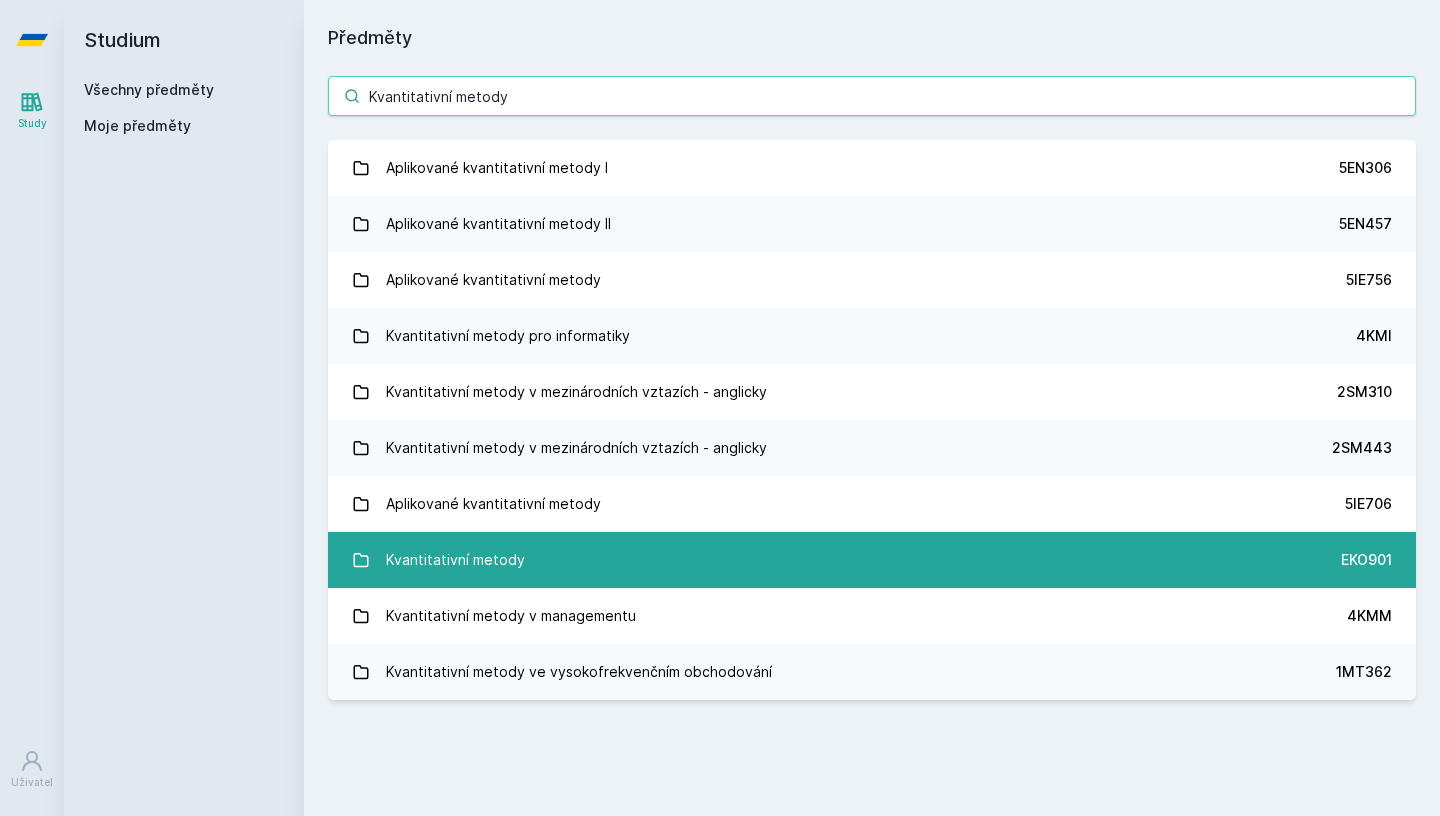 type on "Kvantitativní metody" 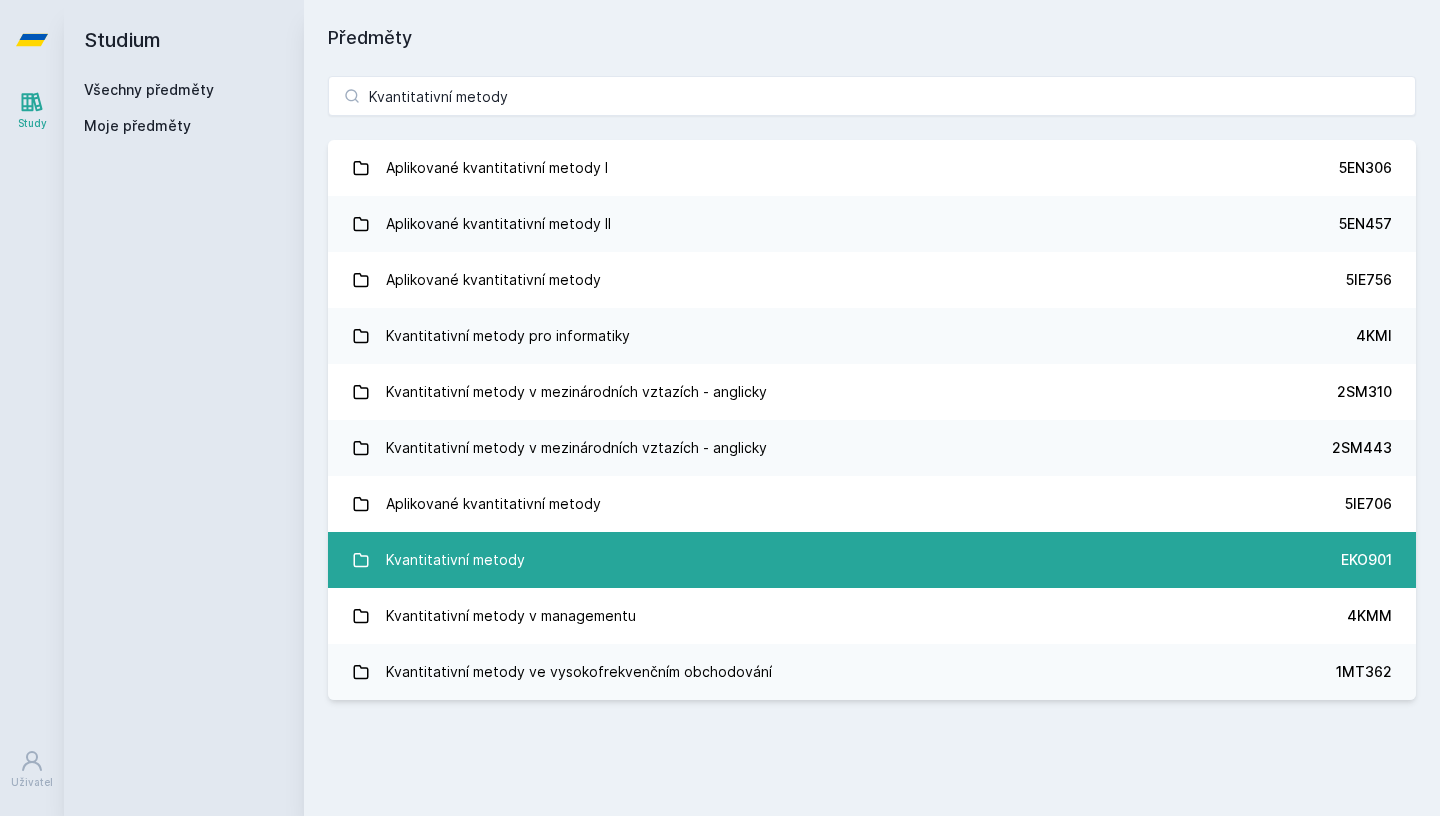 click on "Kvantitativní metody   EKO901" at bounding box center (872, 560) 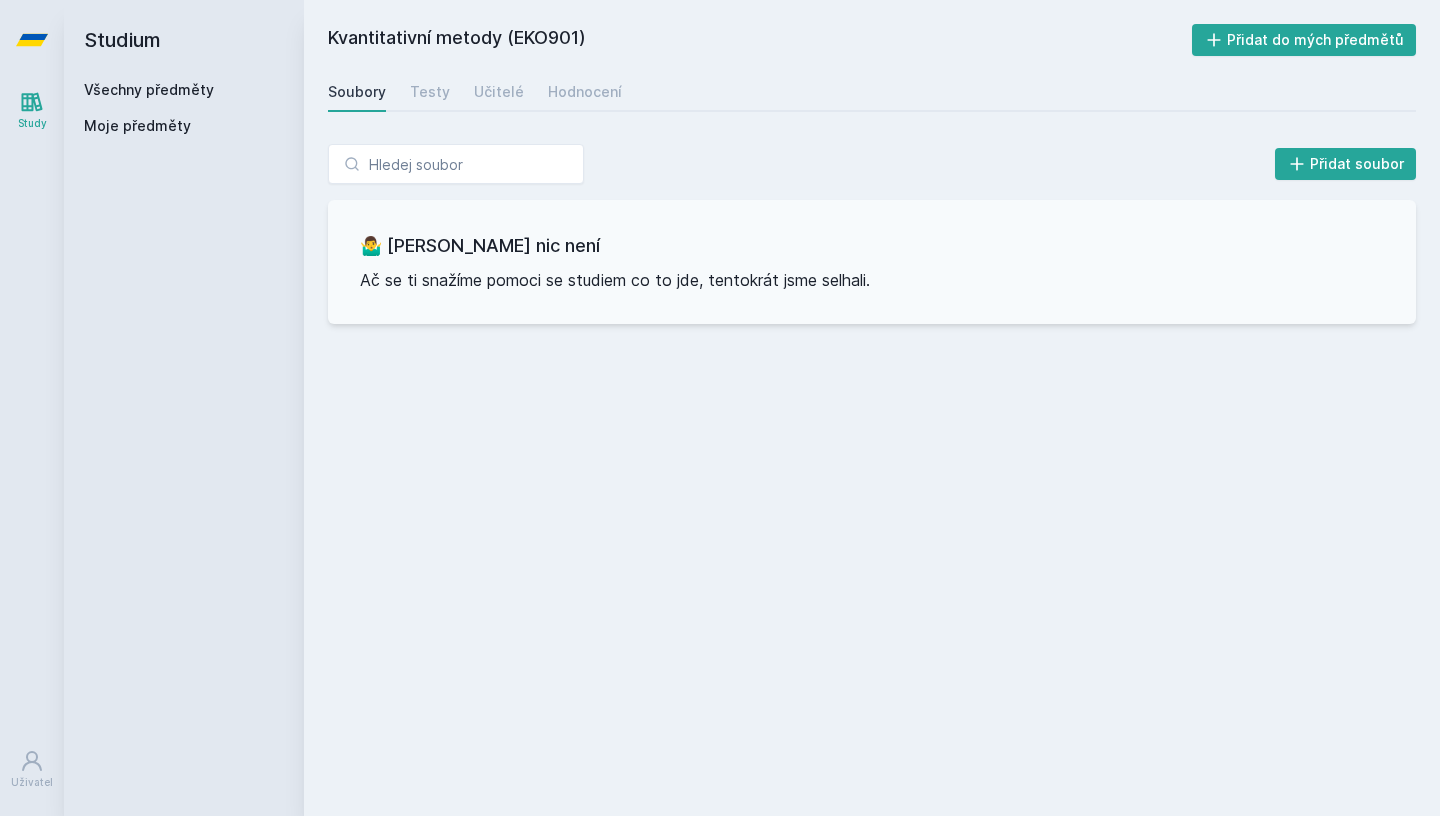 click on "Všechny předměty" at bounding box center (149, 89) 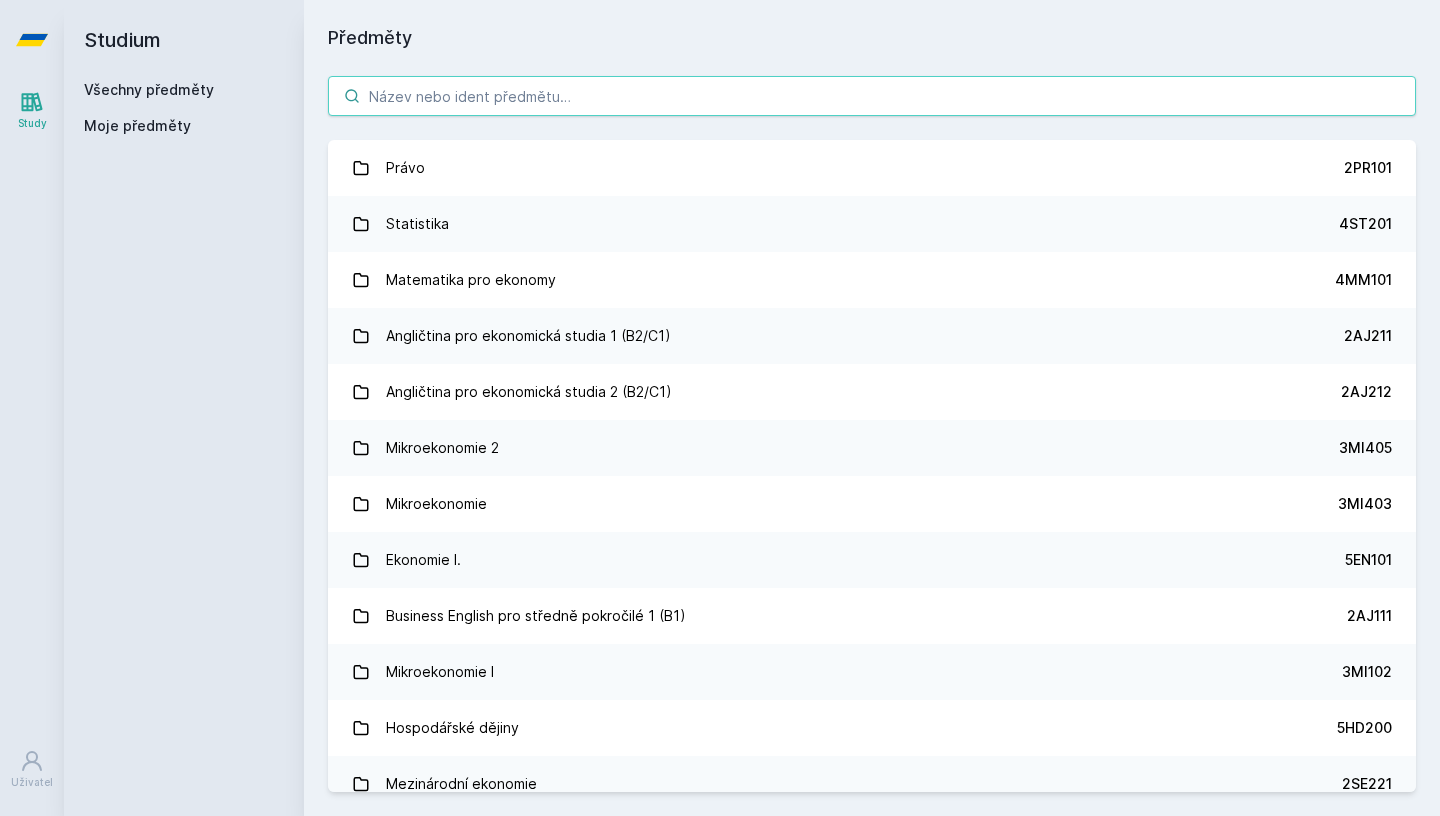 click at bounding box center (872, 96) 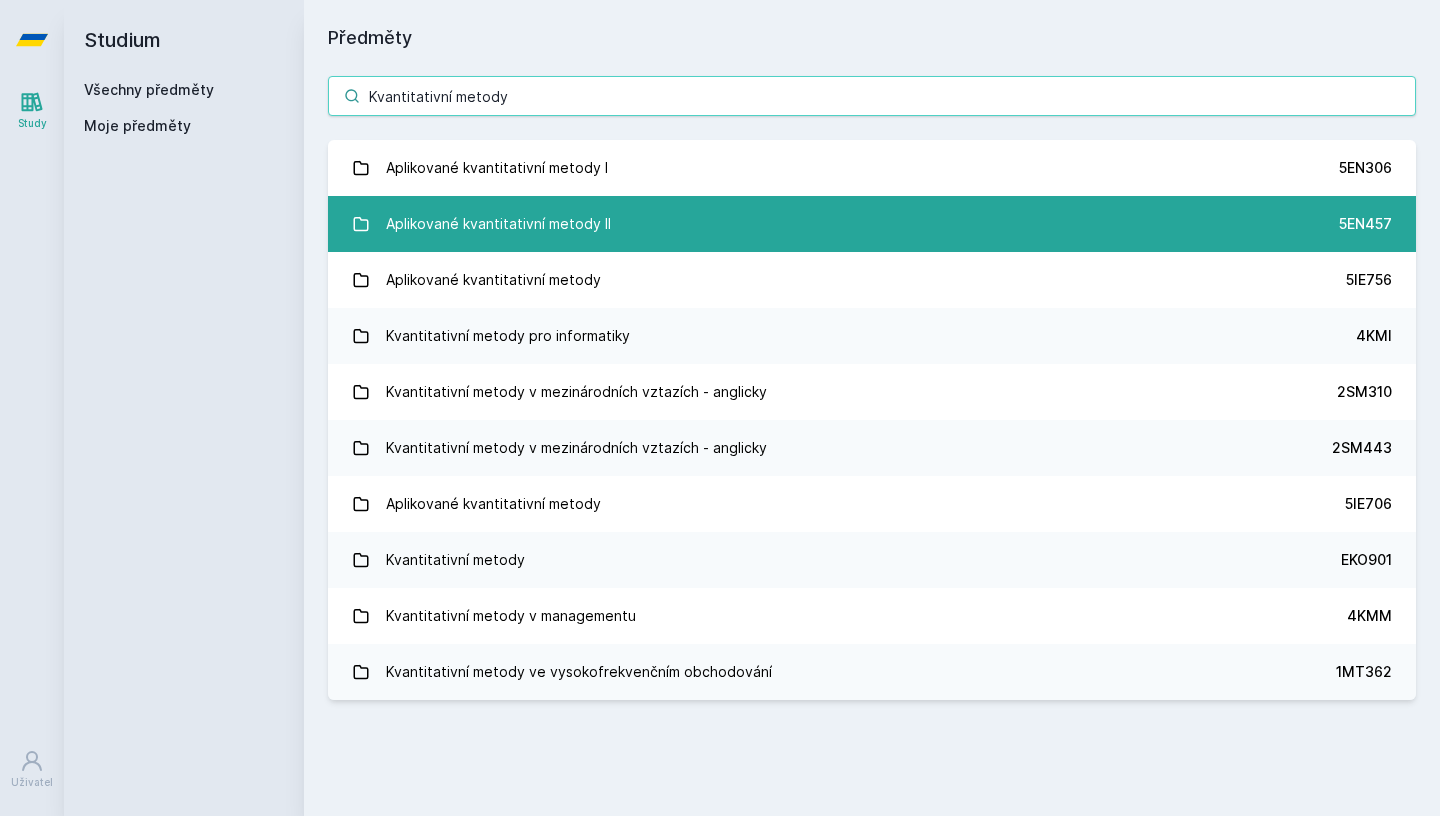 type on "Kvantitativní metody" 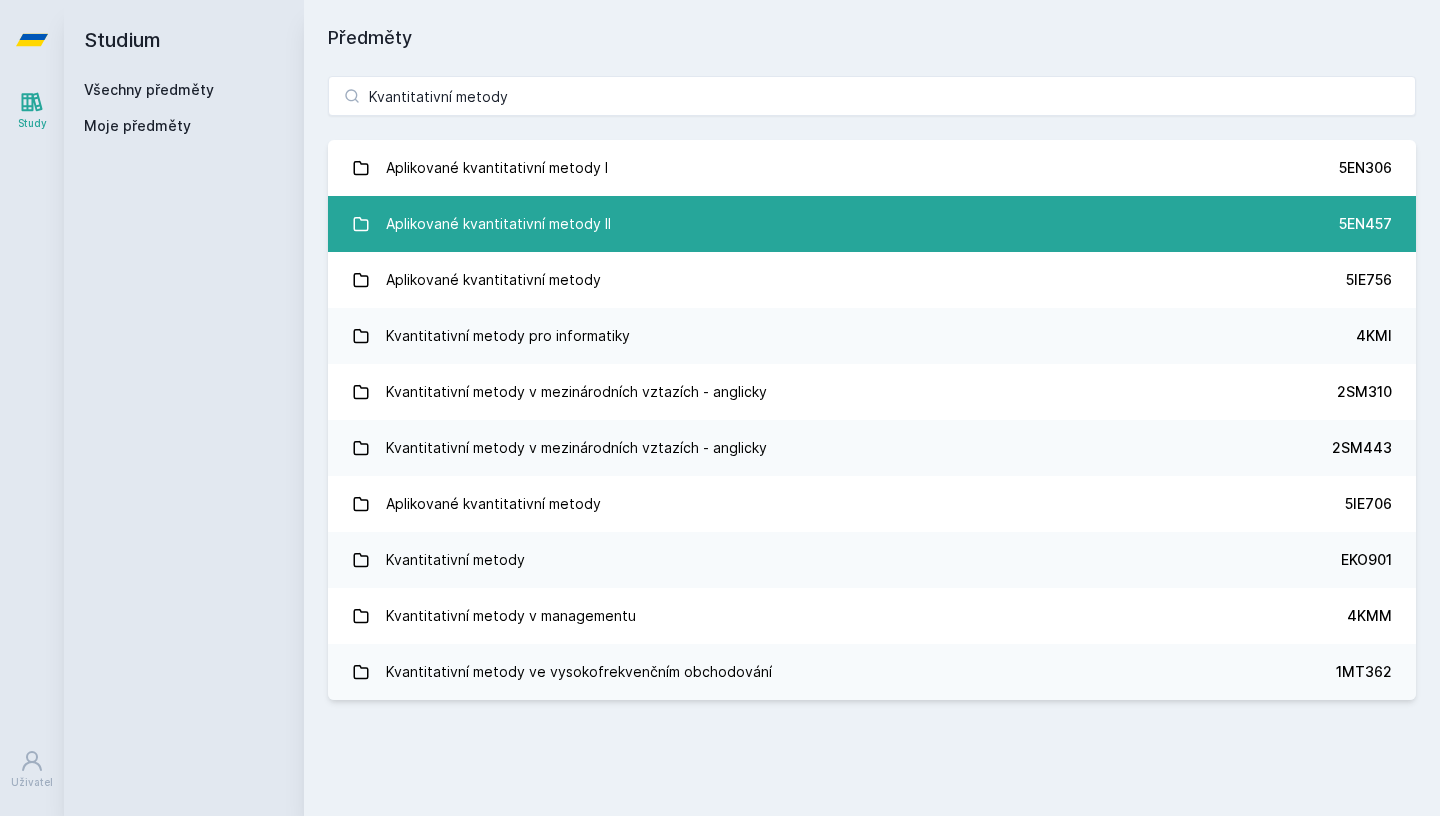 click on "Aplikované kvantitativní metody II   5EN457" at bounding box center (872, 224) 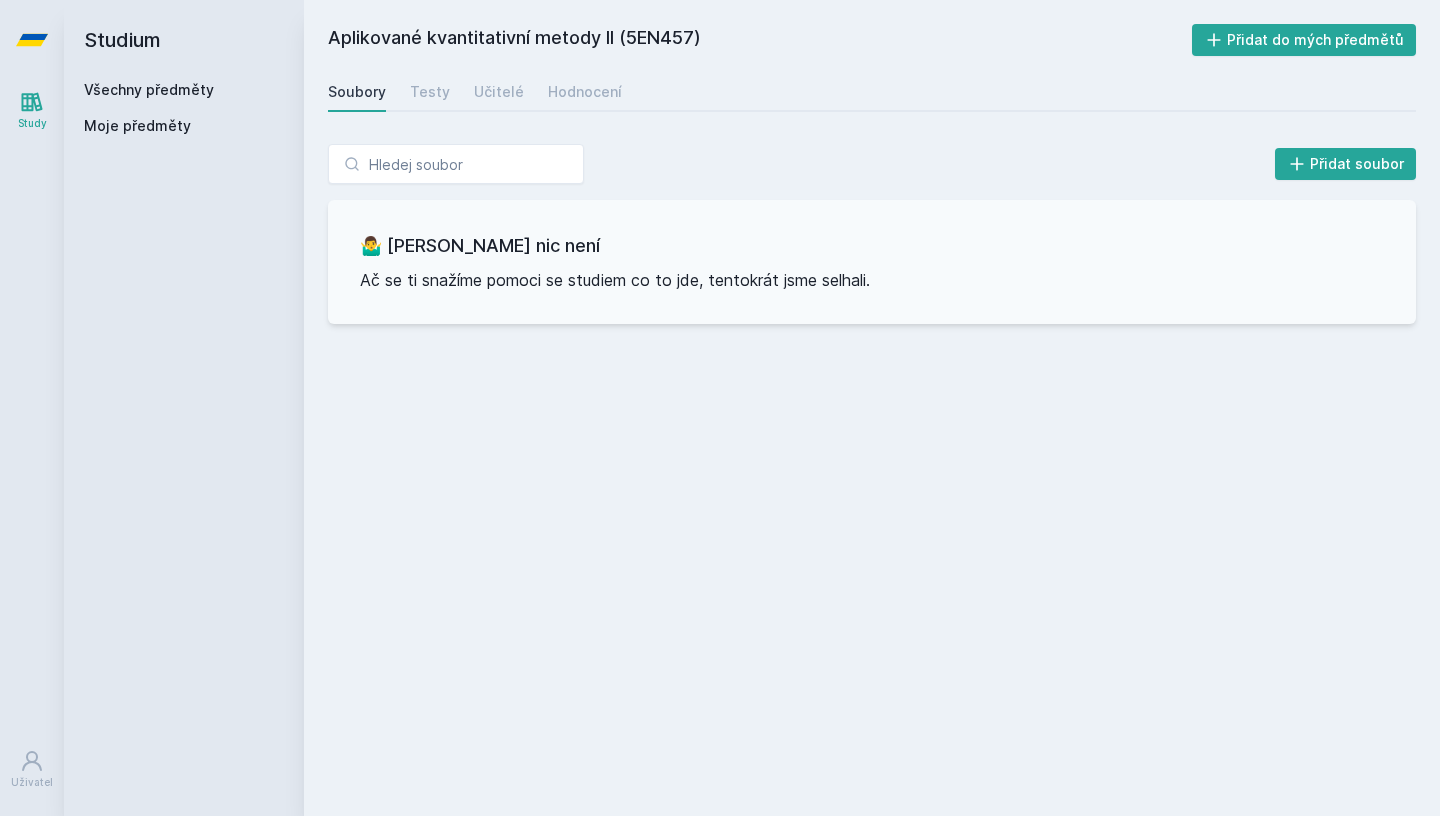 click on "Všechny předměty" at bounding box center [149, 89] 